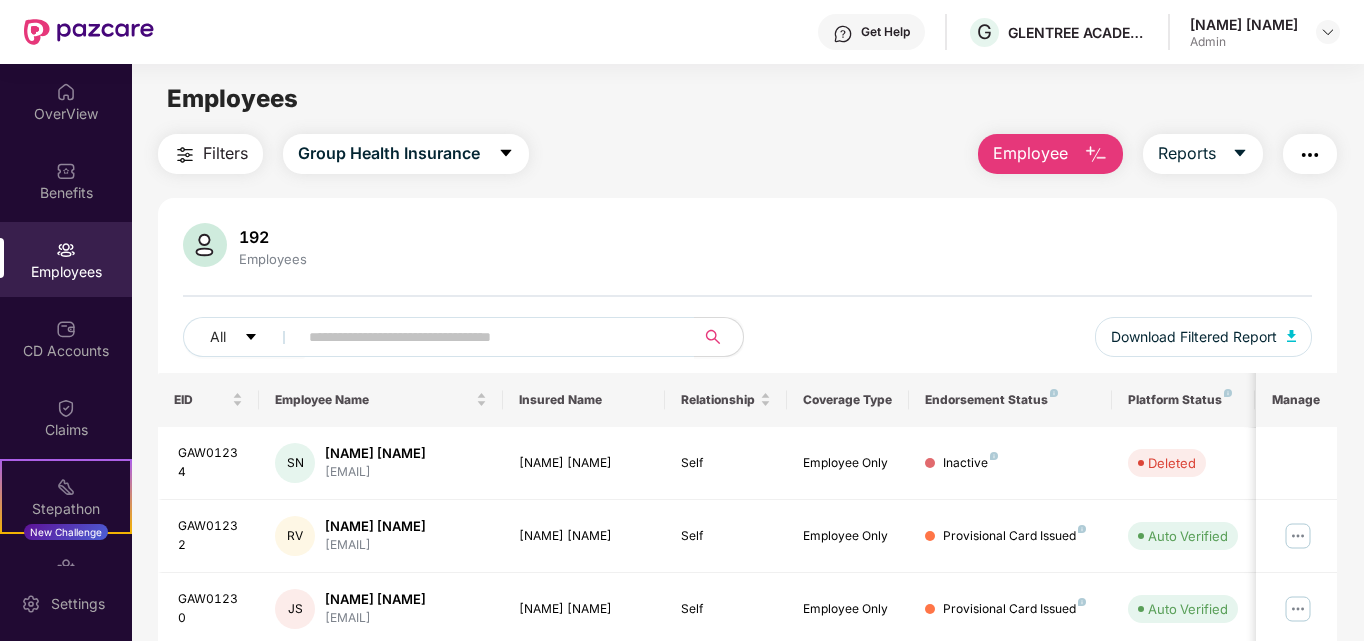 scroll, scrollTop: 0, scrollLeft: 0, axis: both 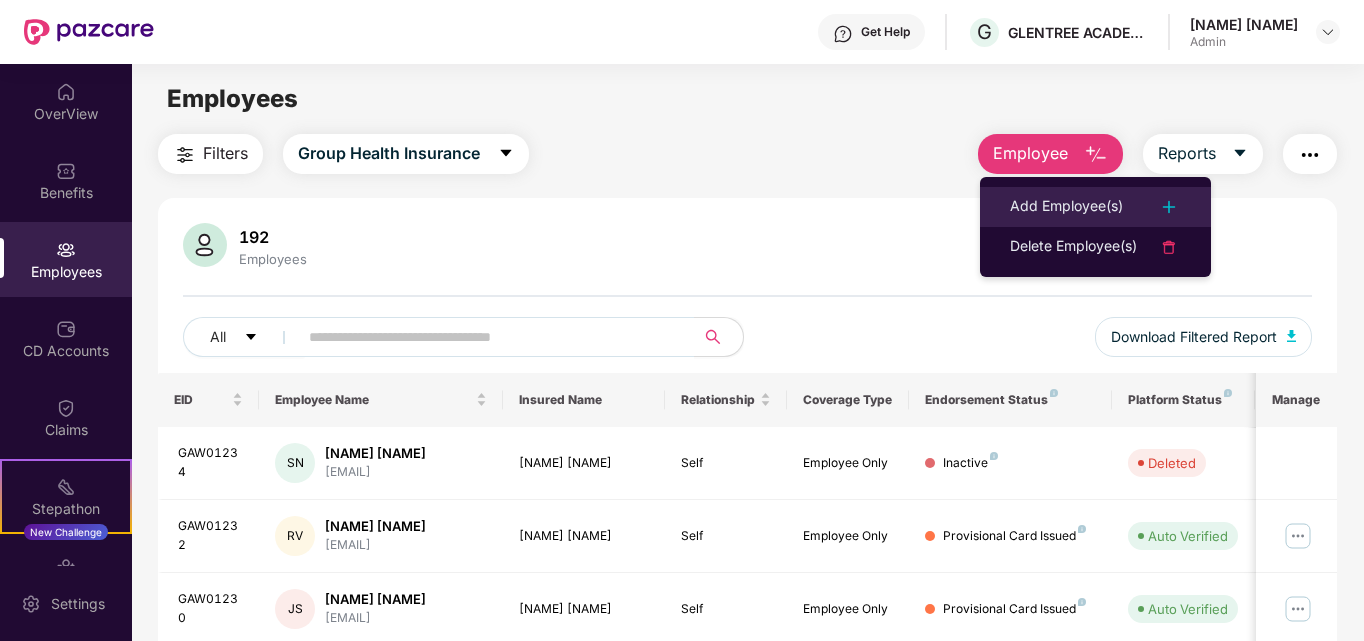 click on "Add Employee(s)" at bounding box center (1066, 207) 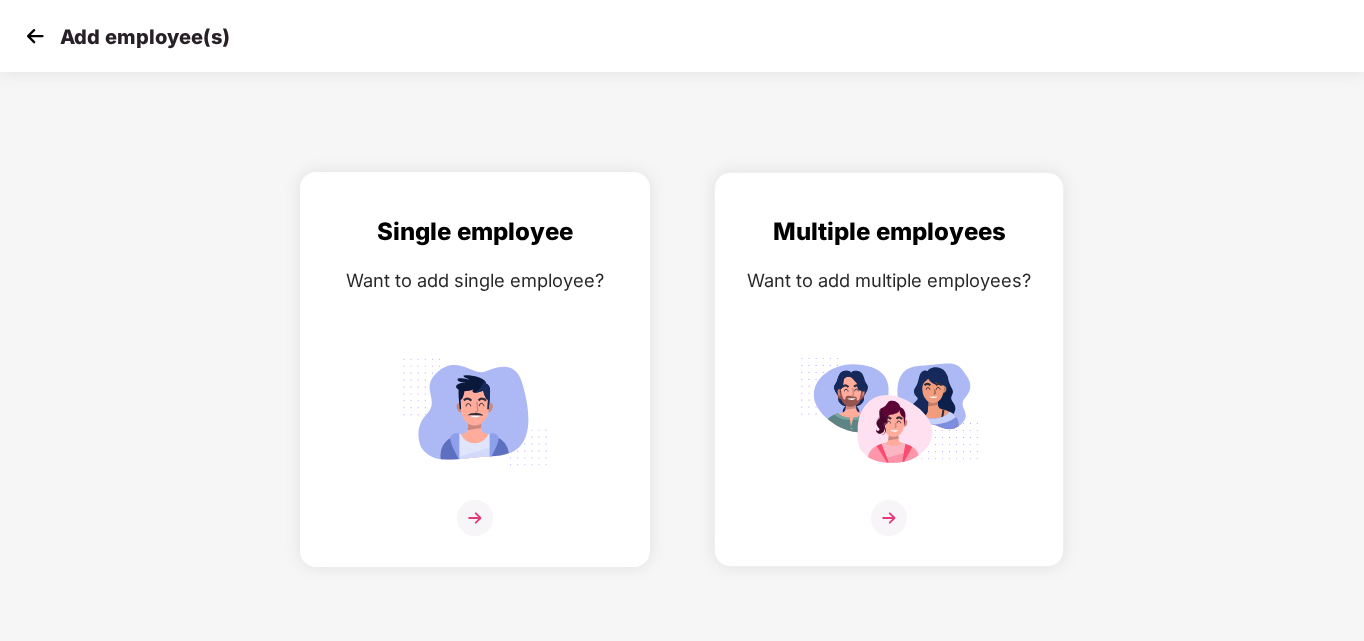click at bounding box center (475, 530) 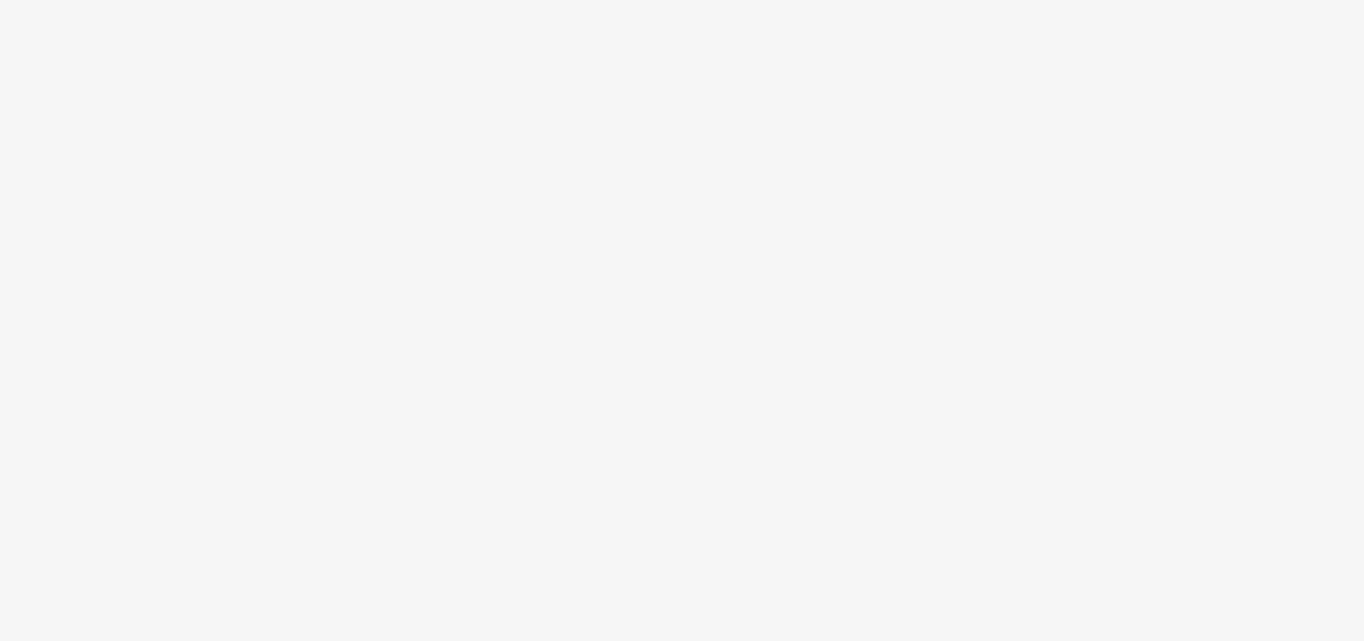 scroll, scrollTop: 0, scrollLeft: 0, axis: both 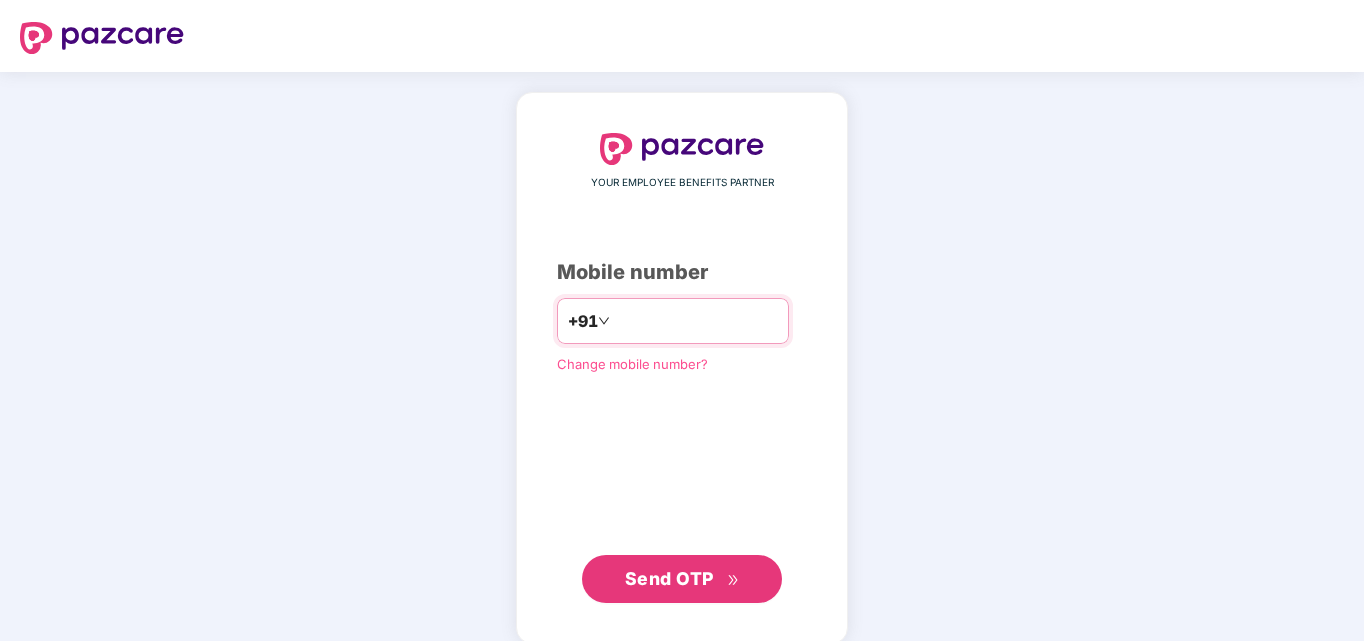 click at bounding box center (696, 321) 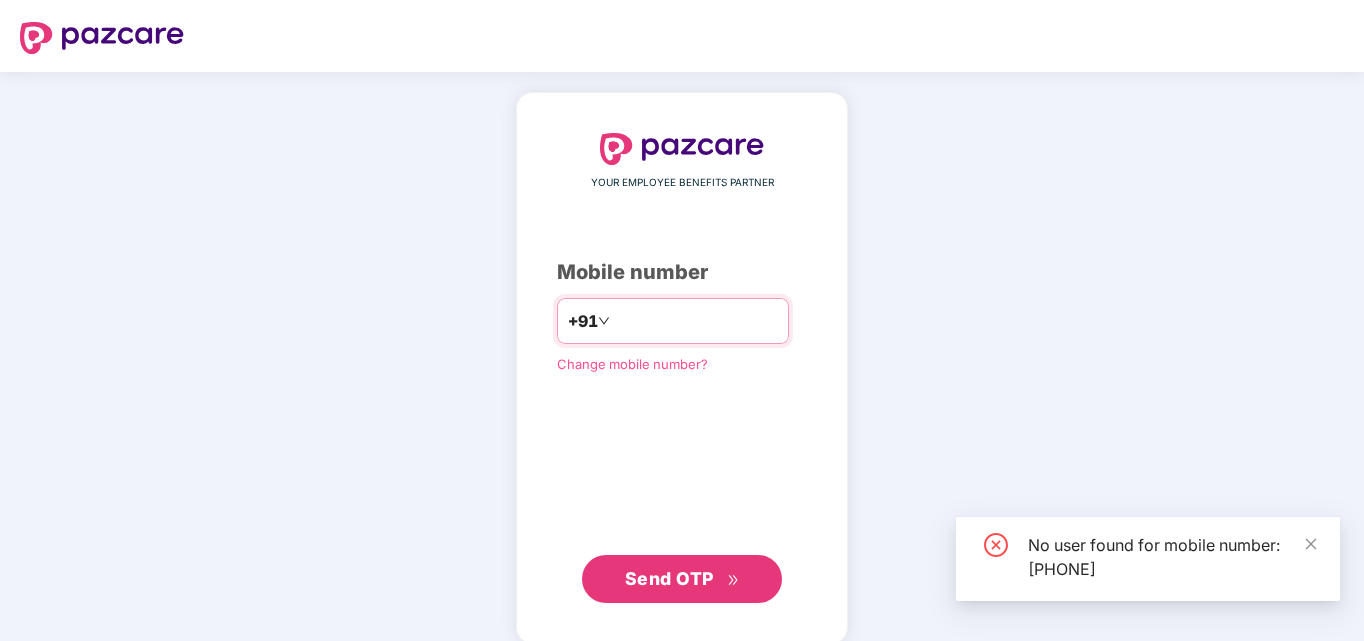 click on "**********" at bounding box center [696, 321] 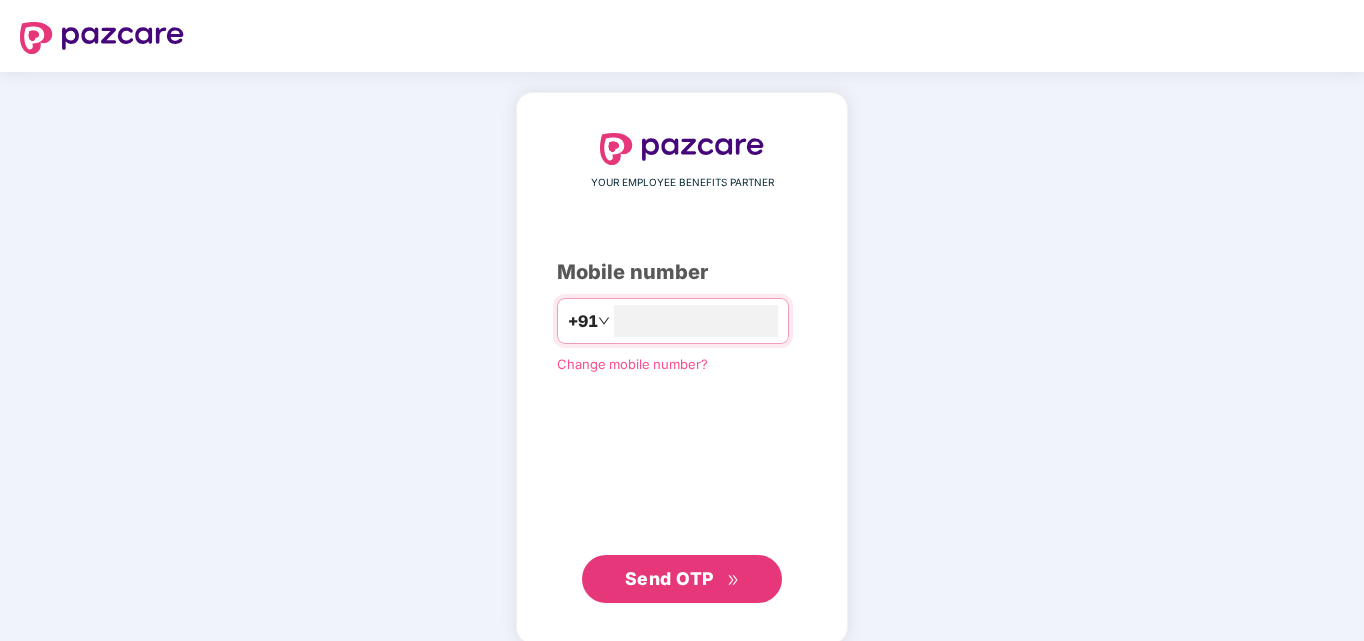 type on "**********" 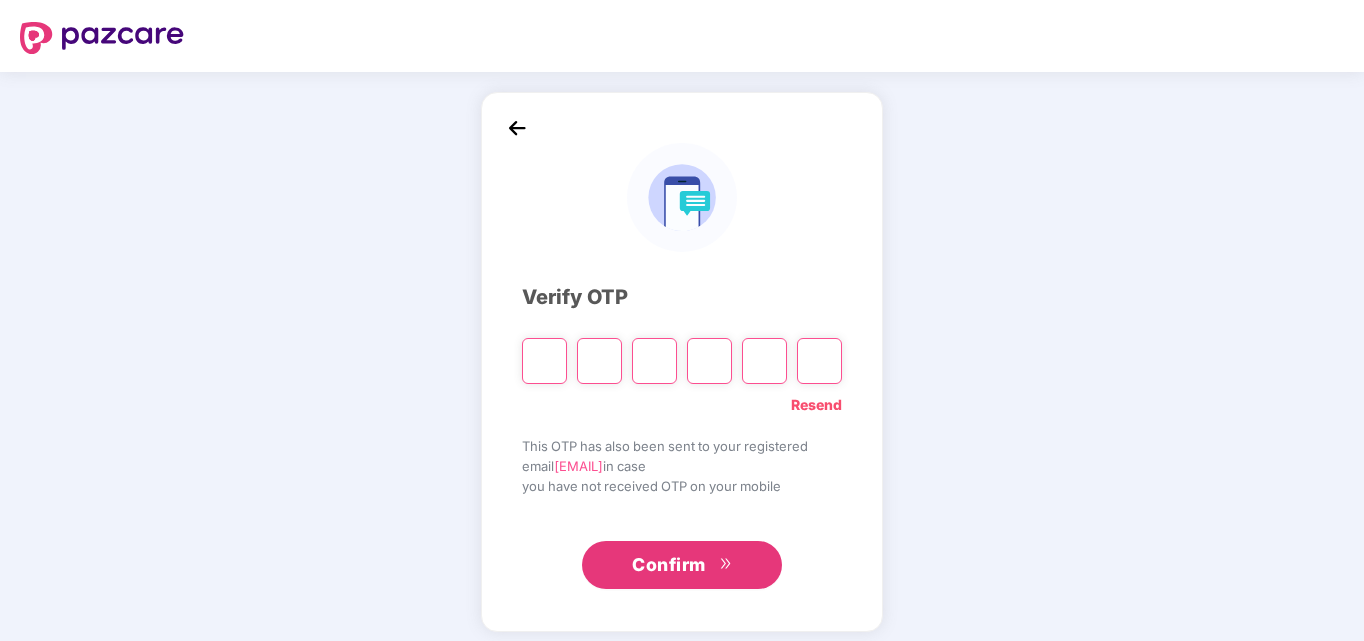 type on "*" 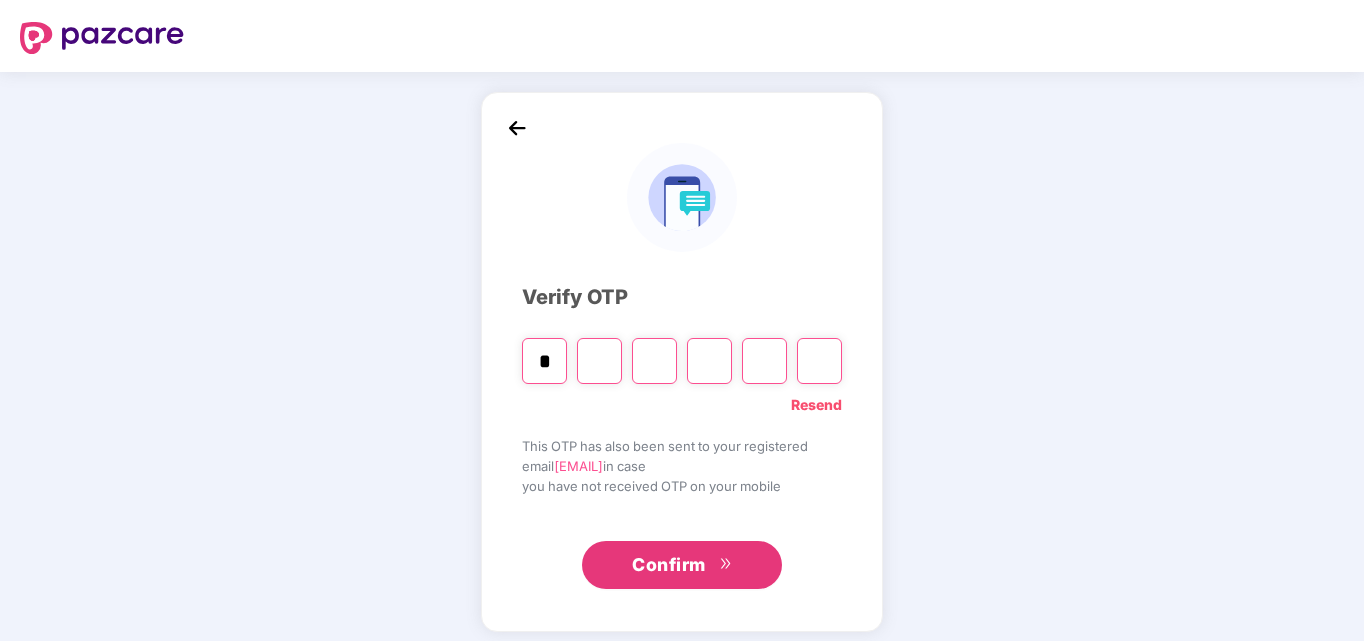 type on "*" 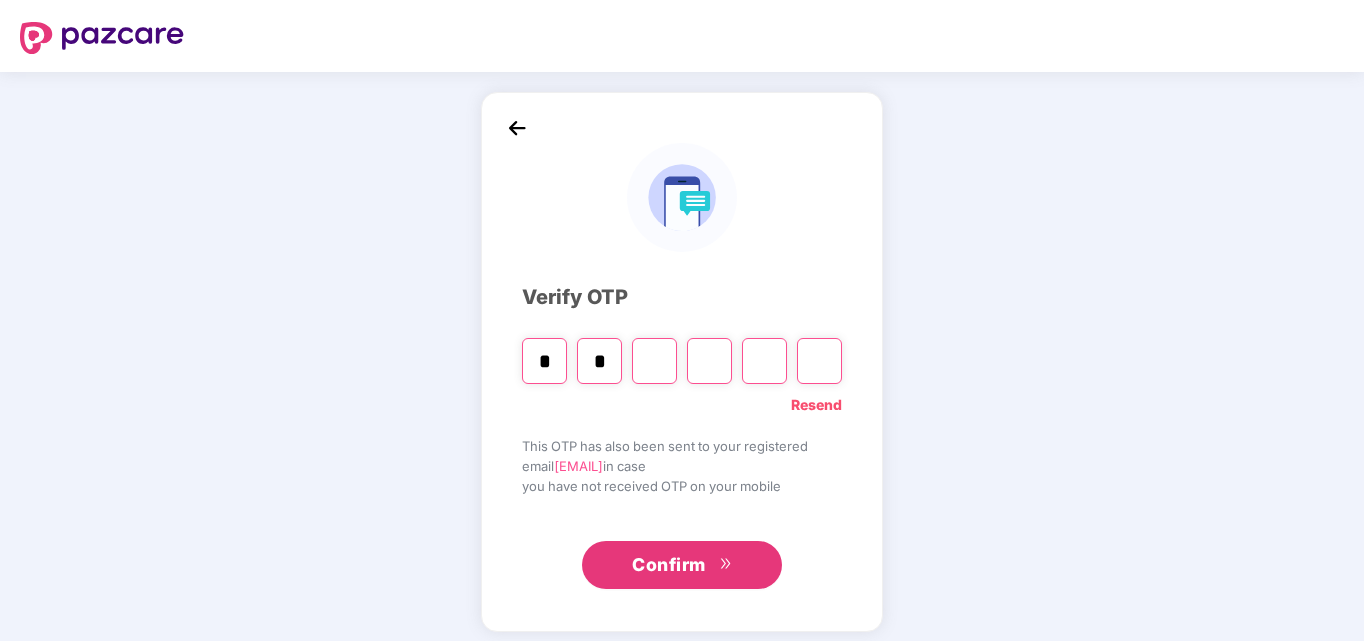 type on "*" 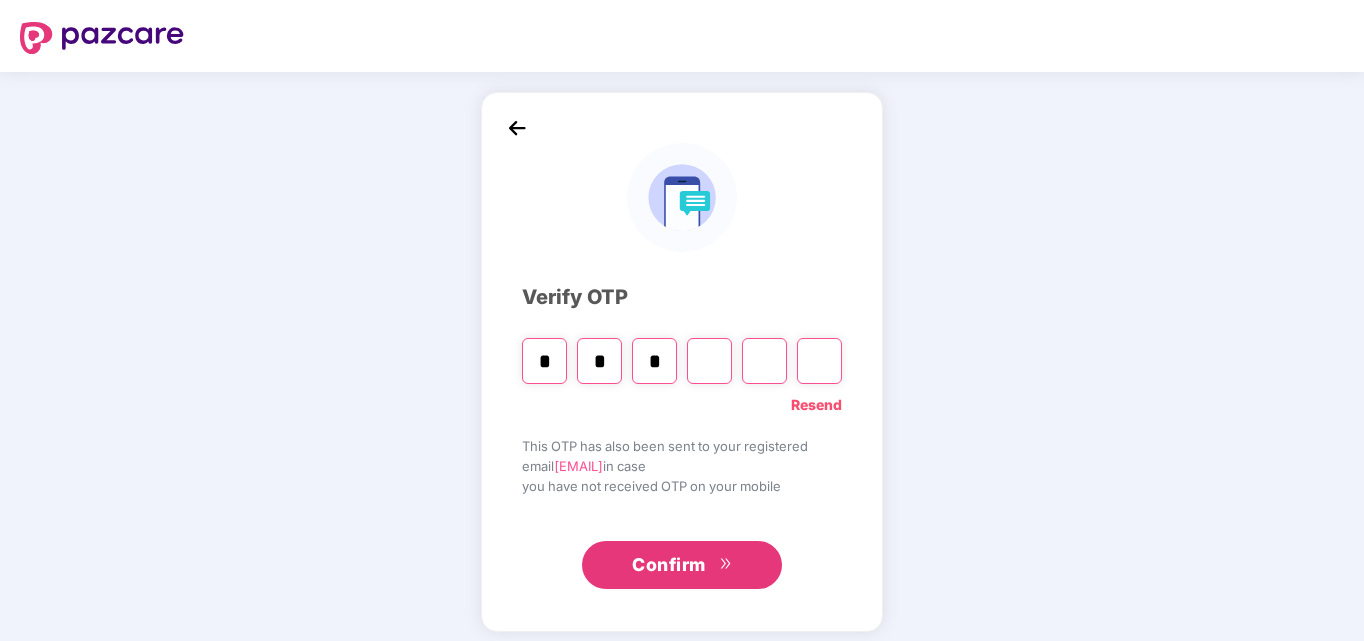 type on "*" 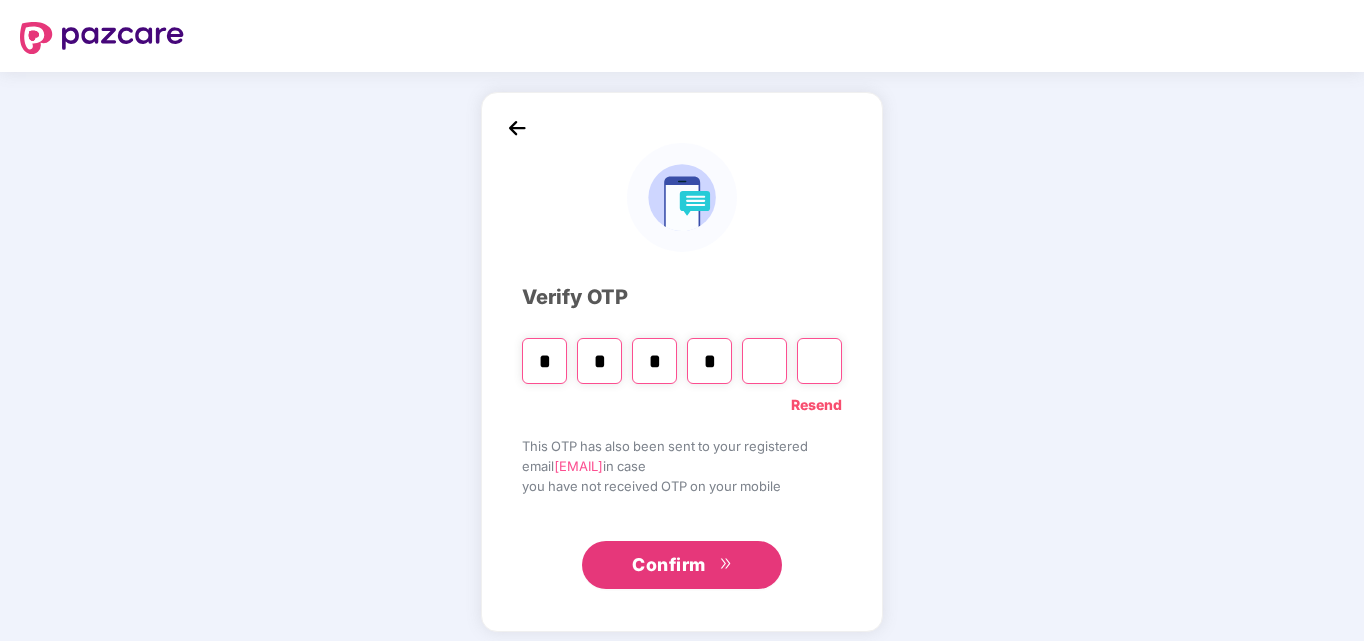 type on "*" 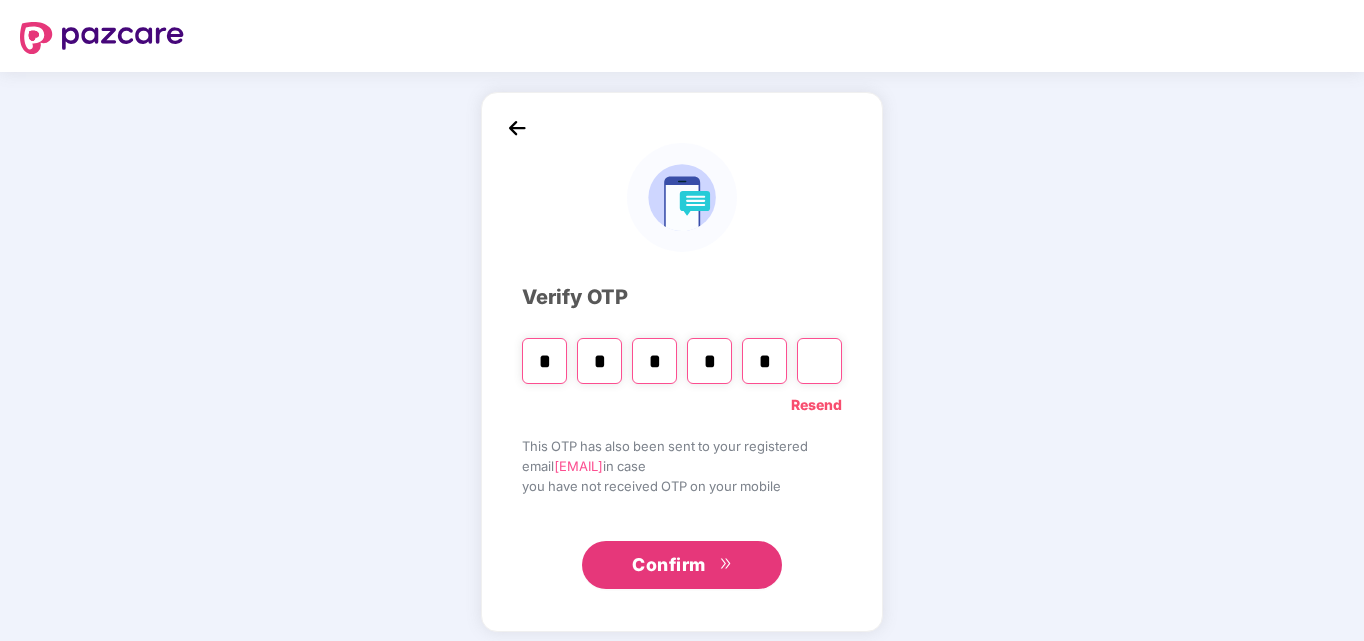 type on "*" 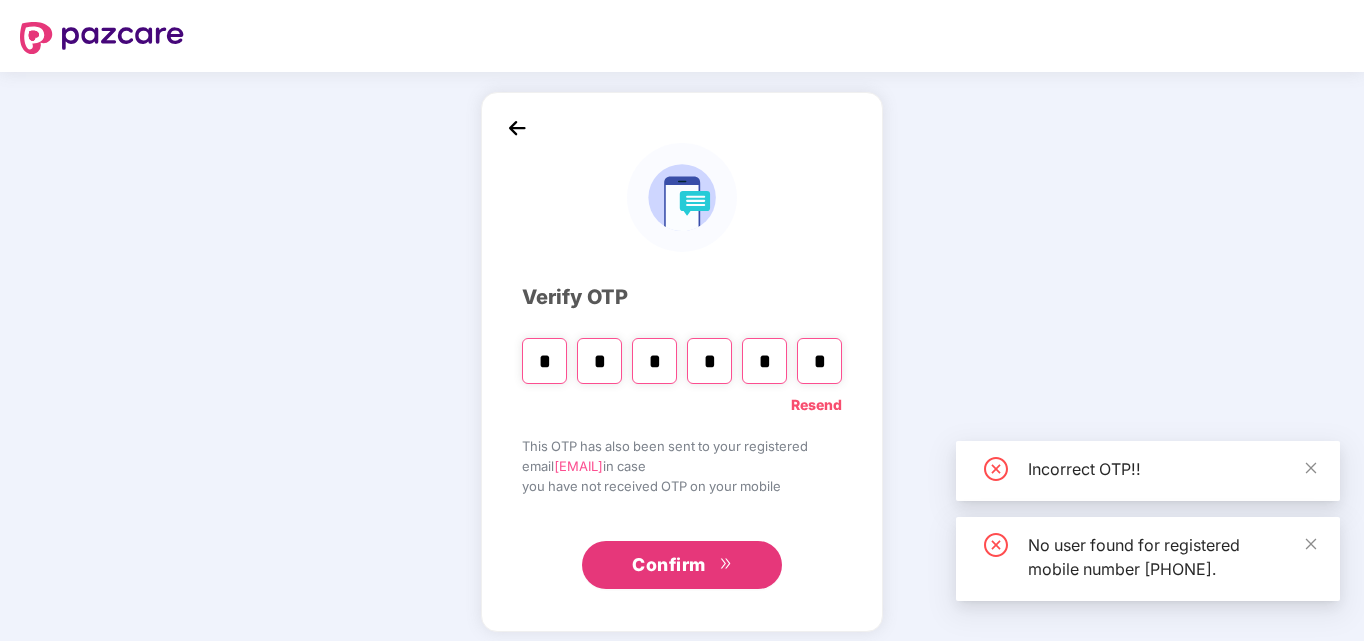 type 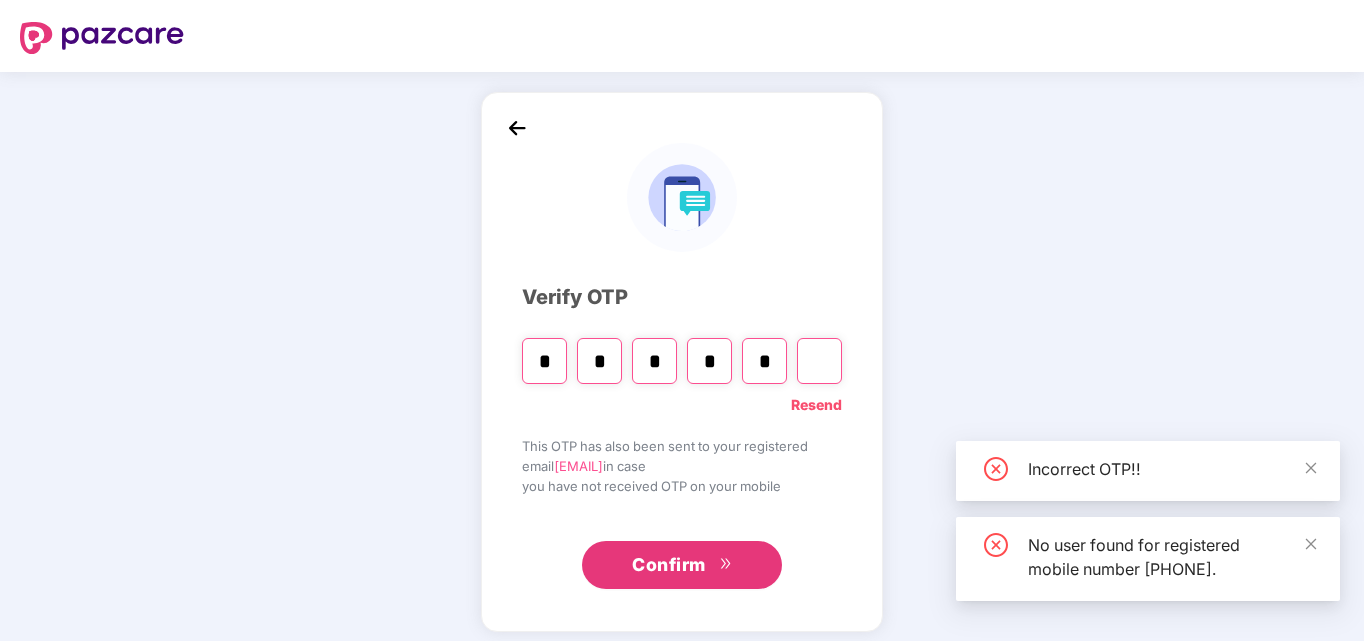 type on "*" 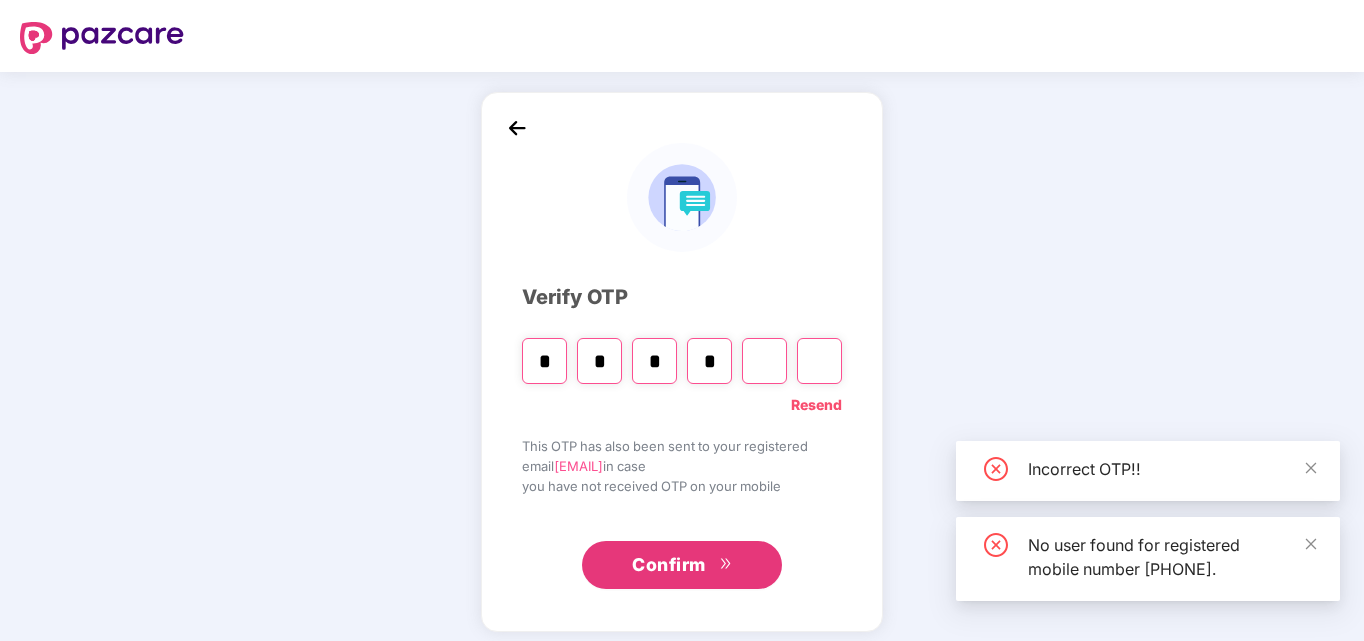 type 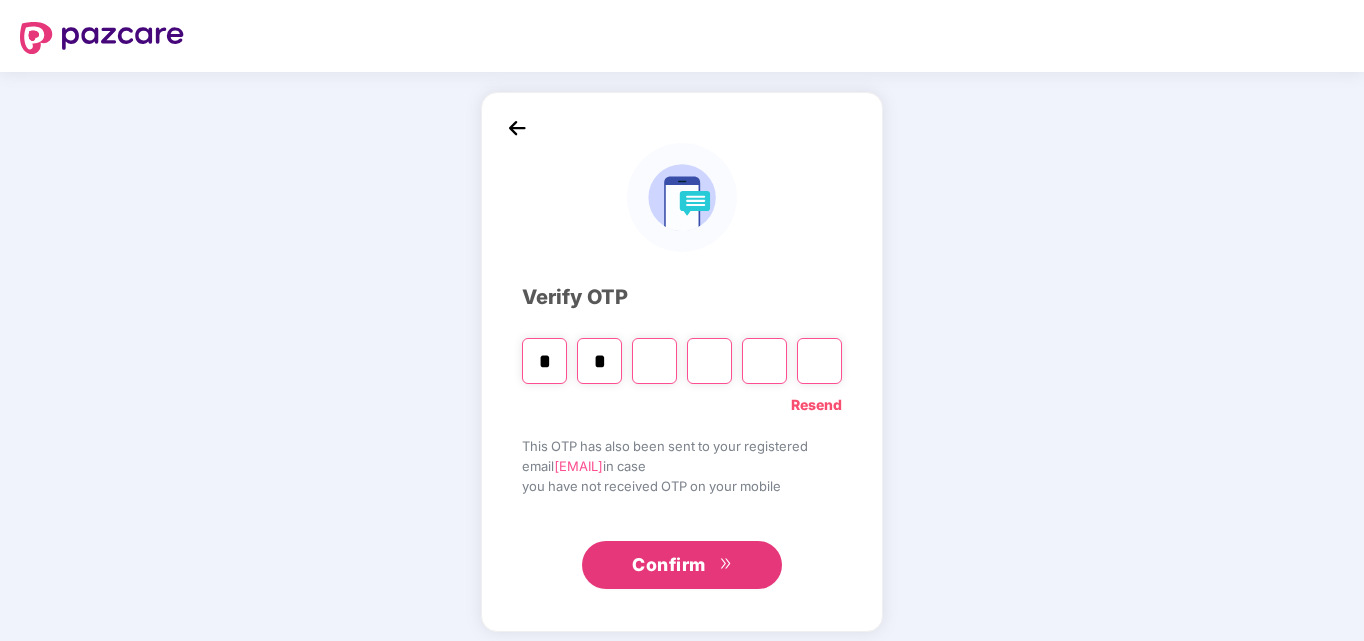 click at bounding box center [654, 361] 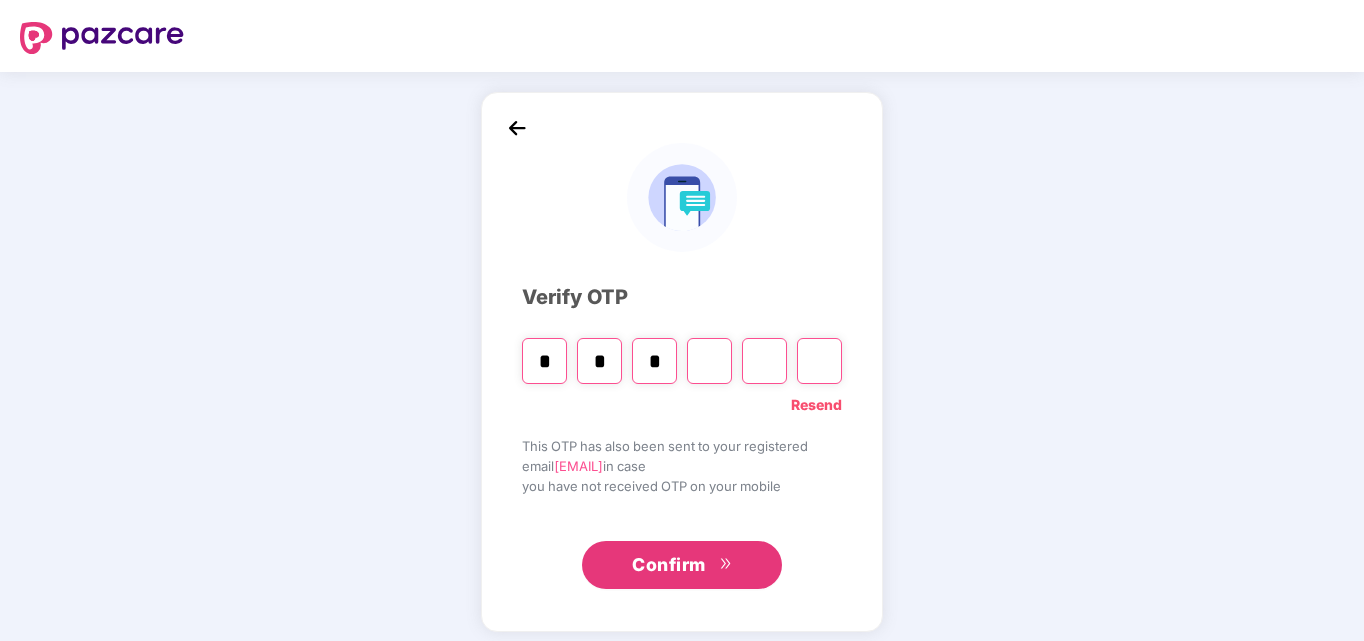 type on "*" 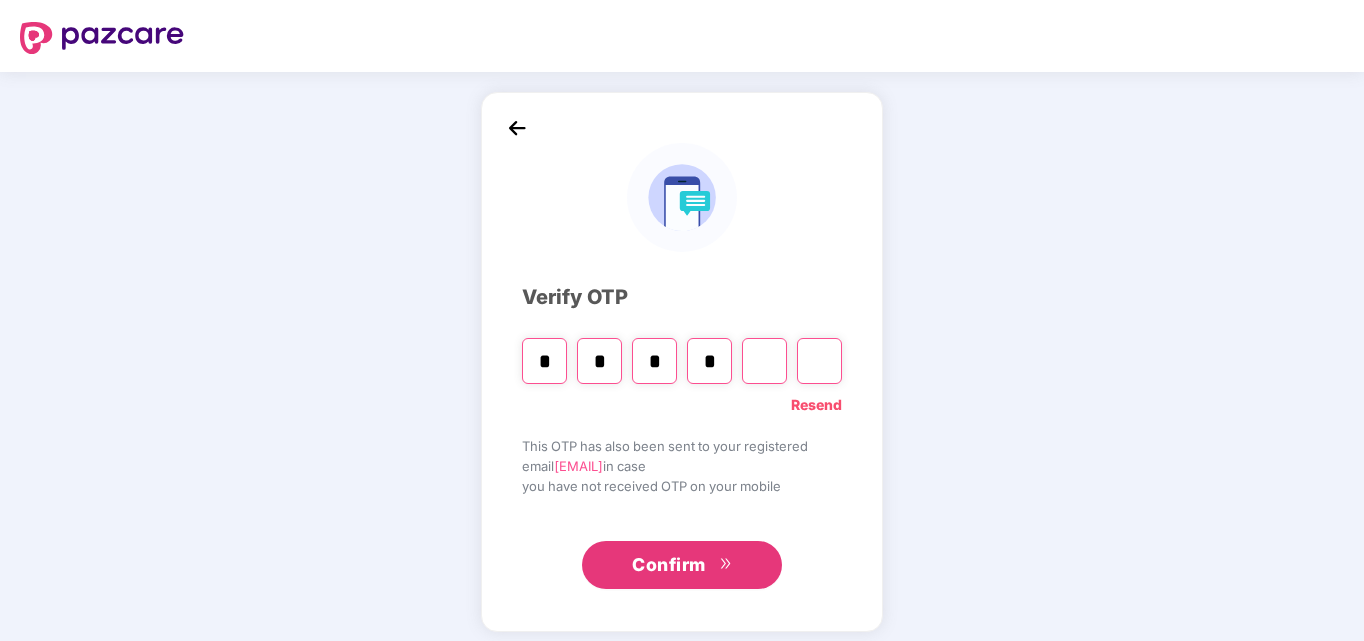 type on "*" 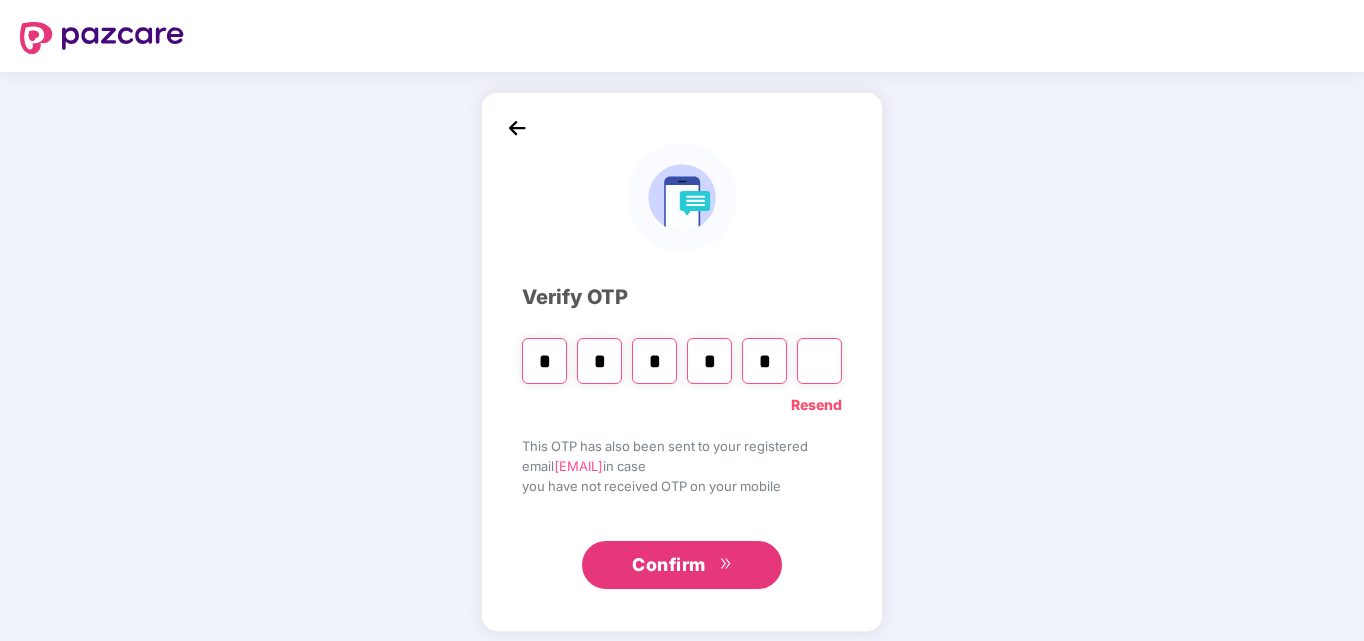 type on "*" 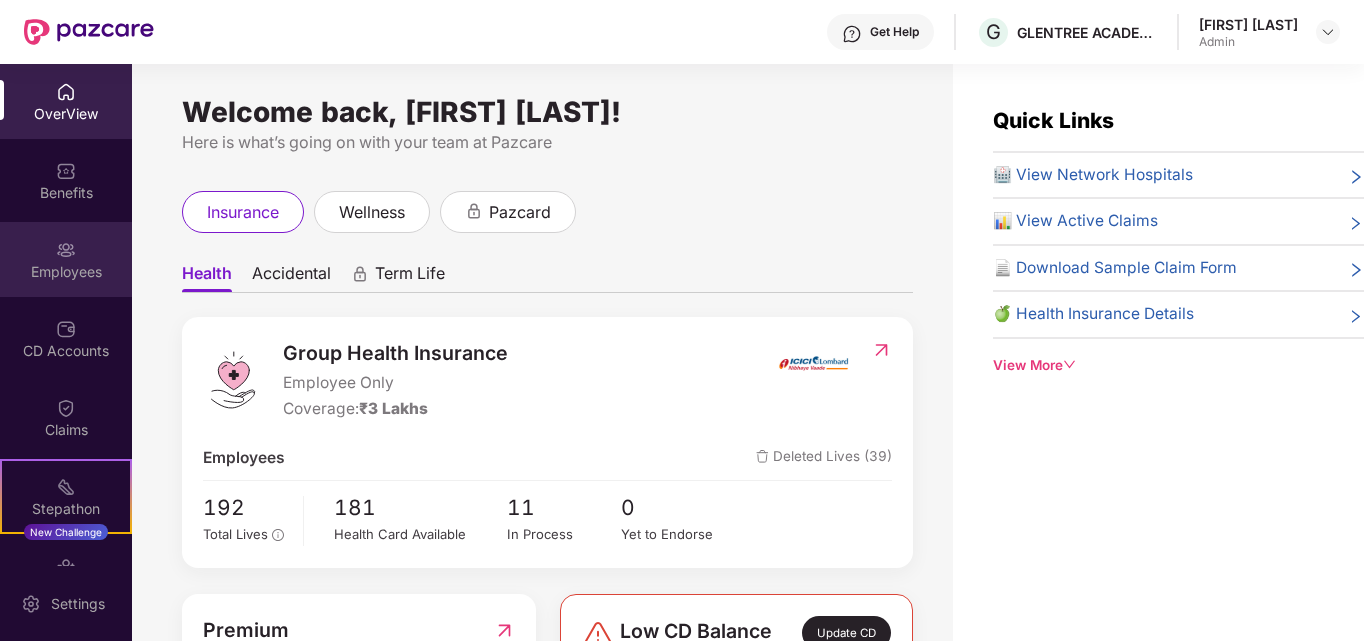click on "Employees" at bounding box center [66, 259] 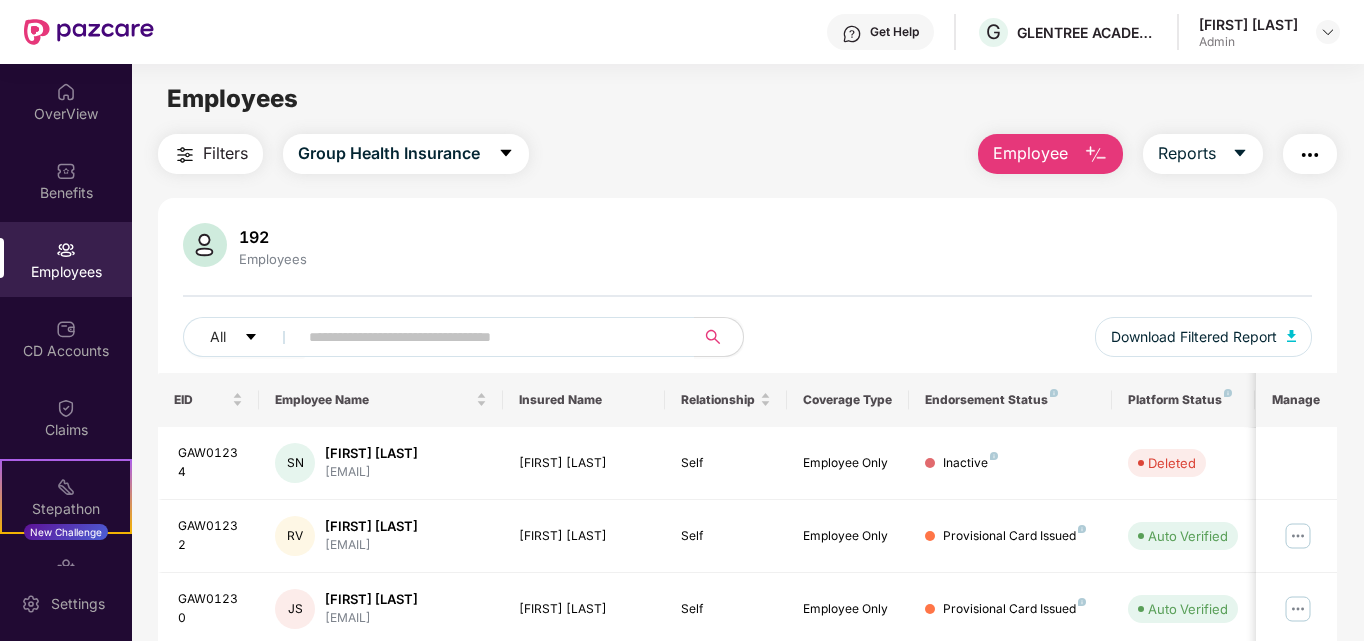 click on "Employee" at bounding box center [1050, 154] 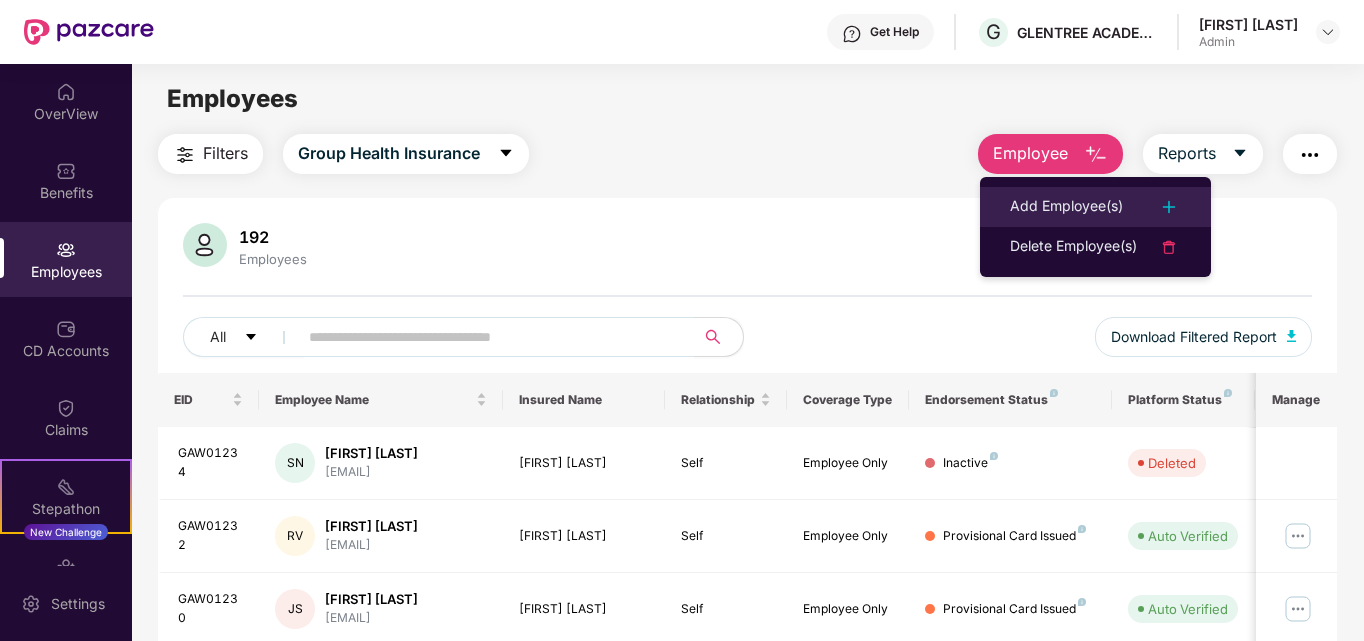 click on "Add Employee(s)" at bounding box center [1066, 207] 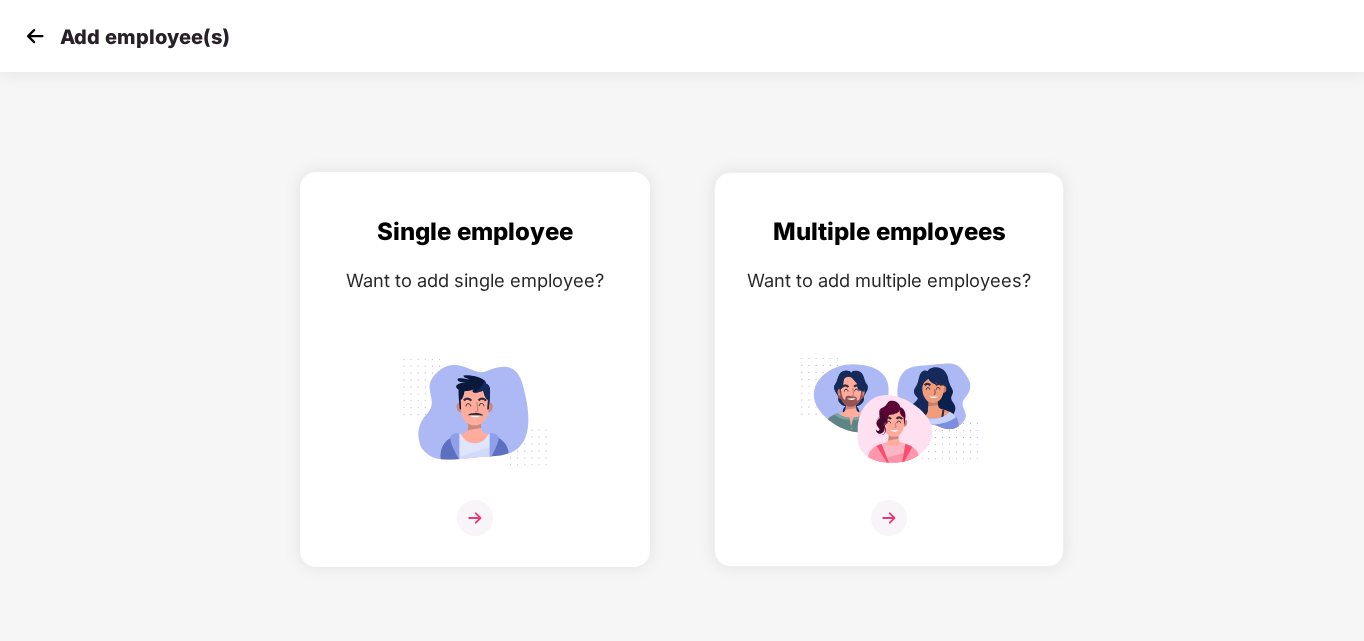 click at bounding box center [475, 411] 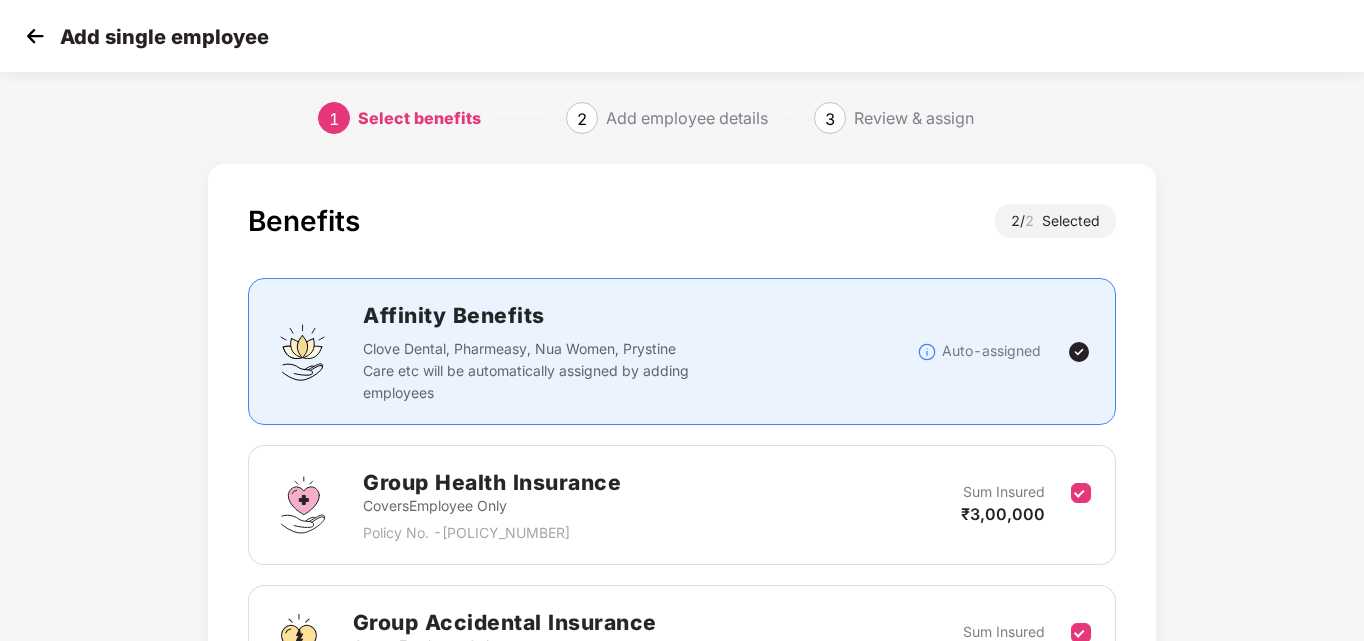 click on "Benefits 2 / 2     Selected Affinity Benefits Clove Dental, Pharmeasy, Nua Women, Prystine Care etc will be automatically assigned by adding employees Auto-assigned Group Health Insurance Covers  Employee Only Policy No. -  4016/X/O/361275097/00/000 Sum Insured   ₹3,00,000 Group Accidental Insurance Covers  Employee Only Policy No. -  P0025300004/9999/100291 Sum Insured   ₹10,00,000 Back Next" at bounding box center (682, 516) 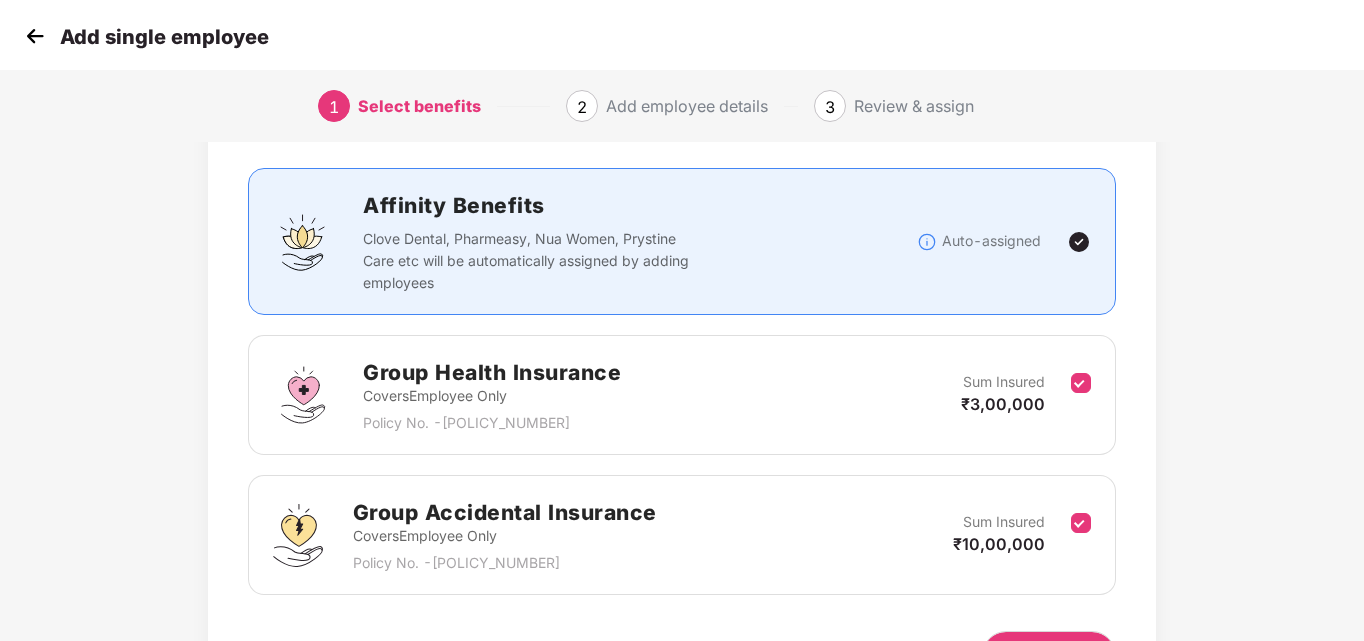 scroll, scrollTop: 238, scrollLeft: 0, axis: vertical 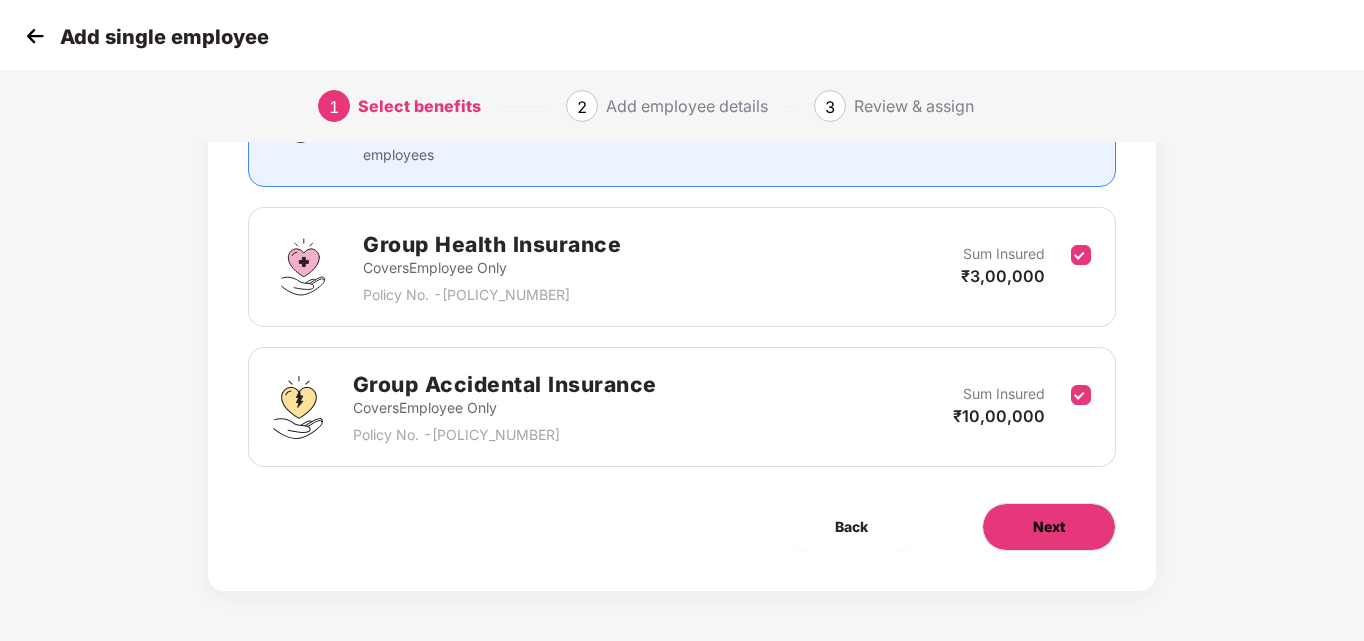 click on "Next" at bounding box center (1049, 527) 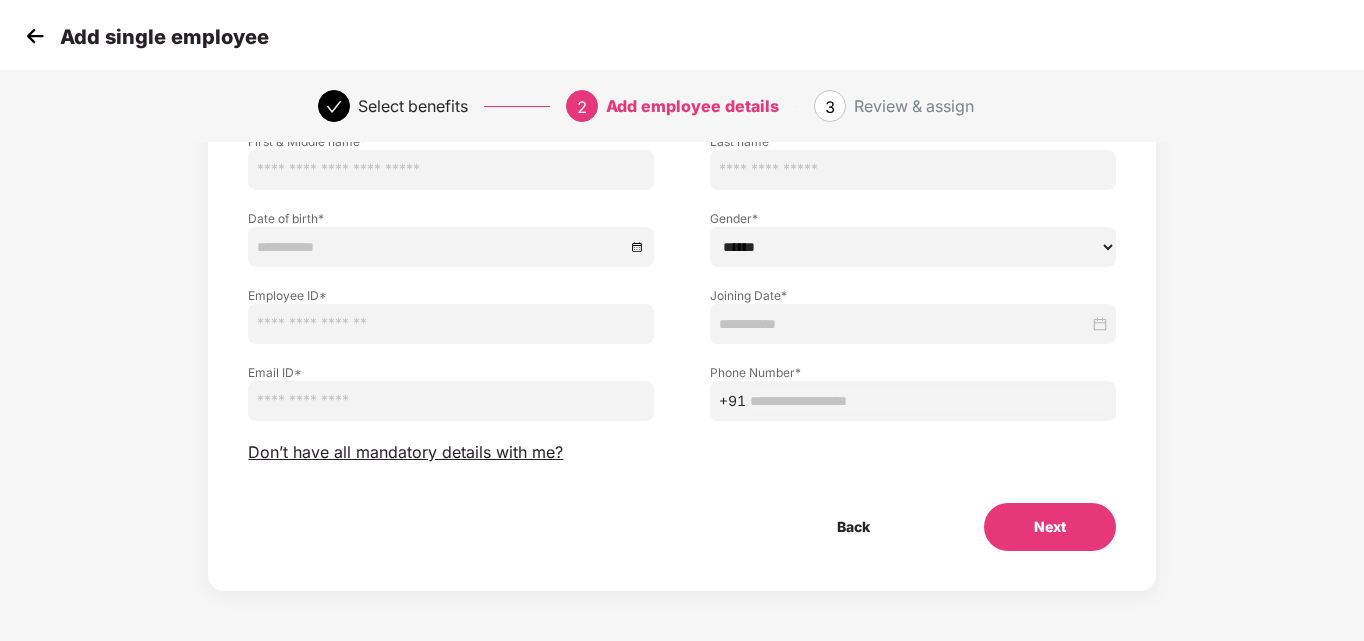 scroll, scrollTop: 0, scrollLeft: 0, axis: both 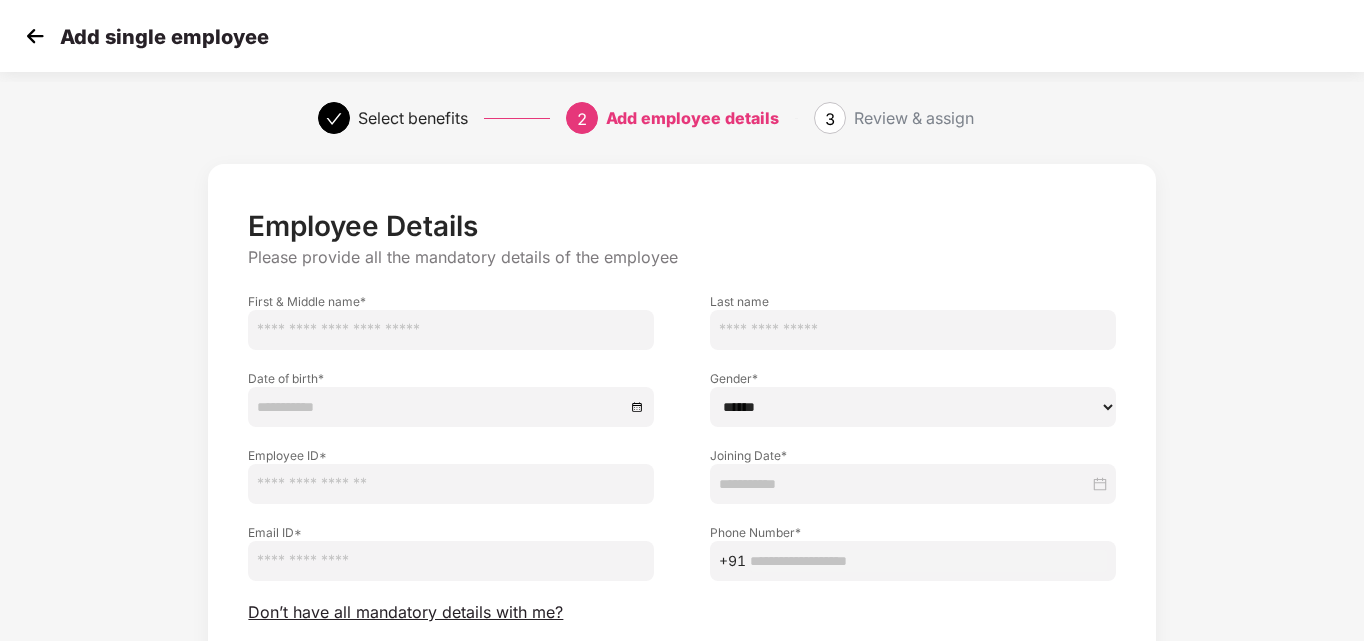 click at bounding box center [451, 330] 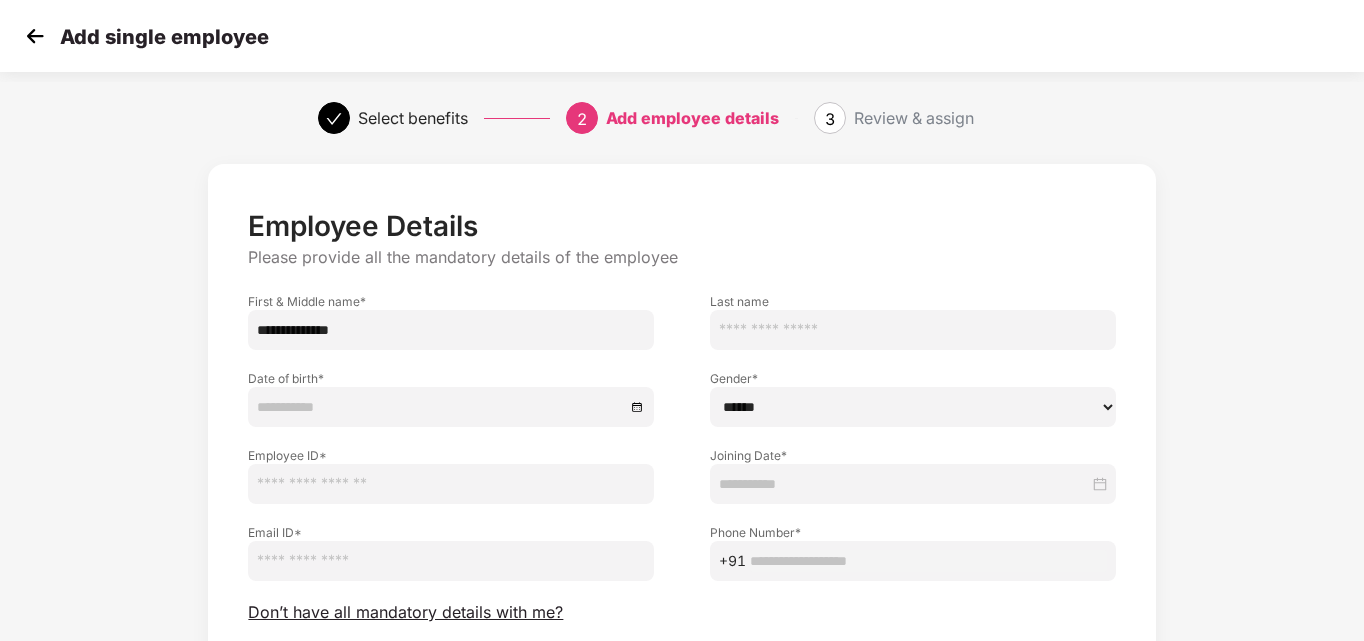 click on "**********" at bounding box center (451, 330) 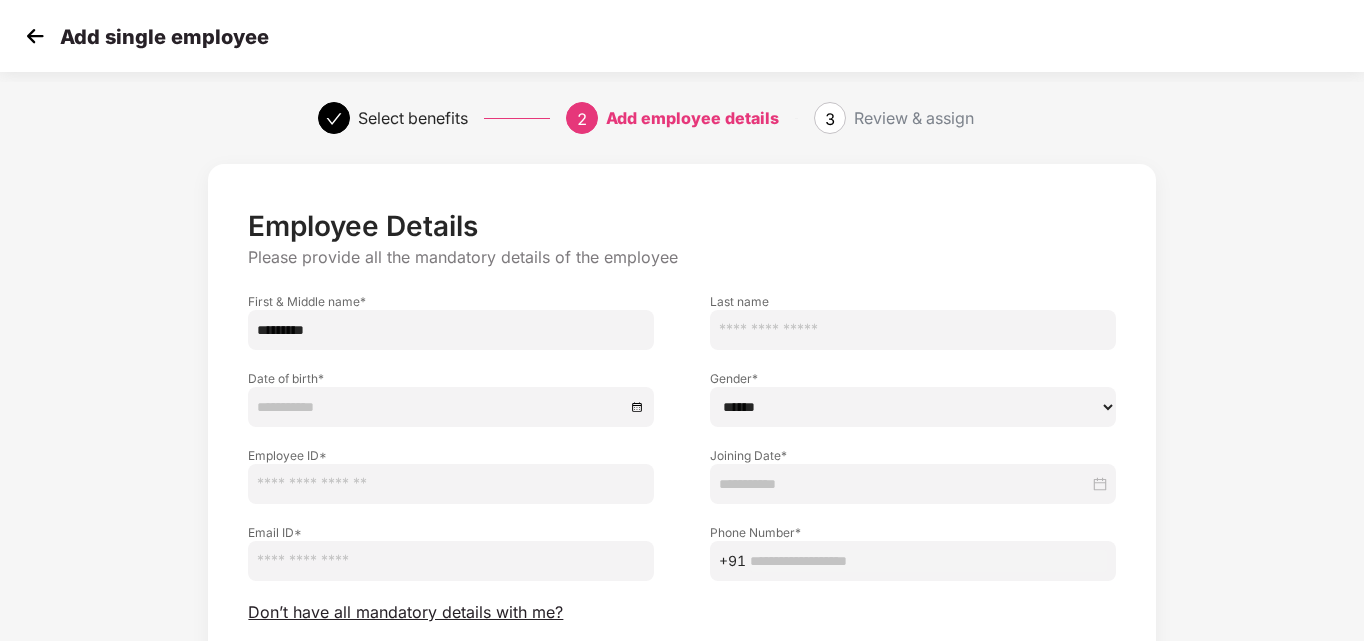 type on "********" 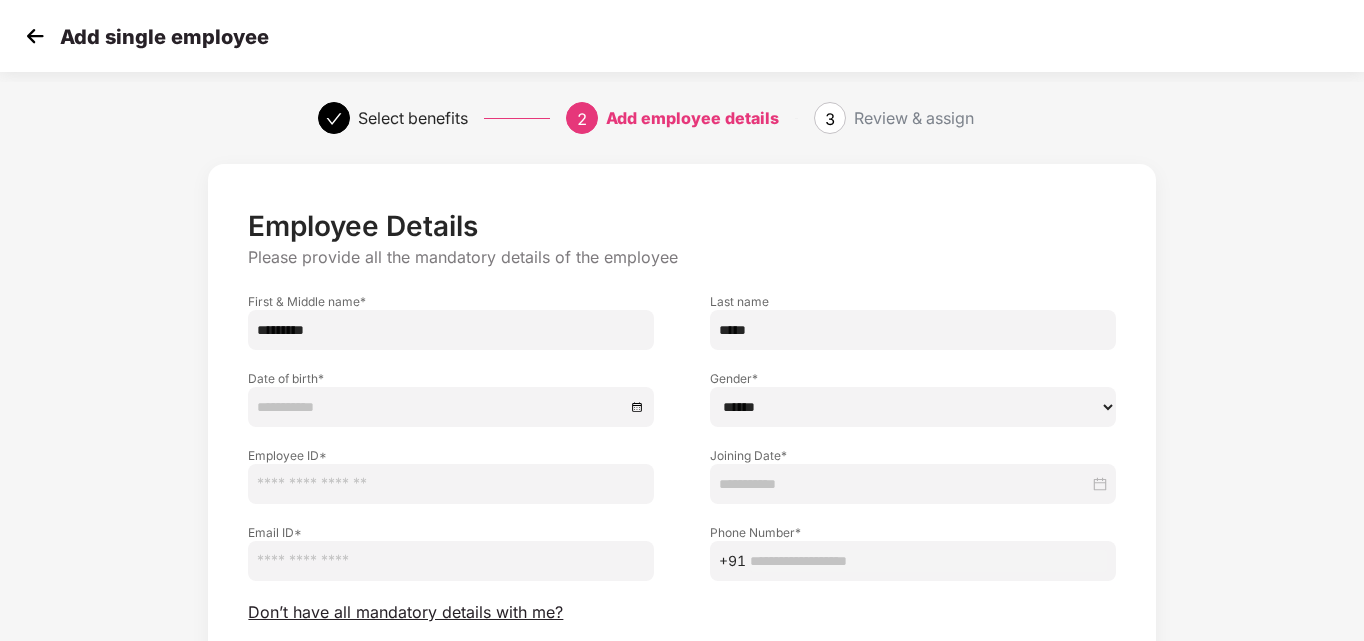 type on "*****" 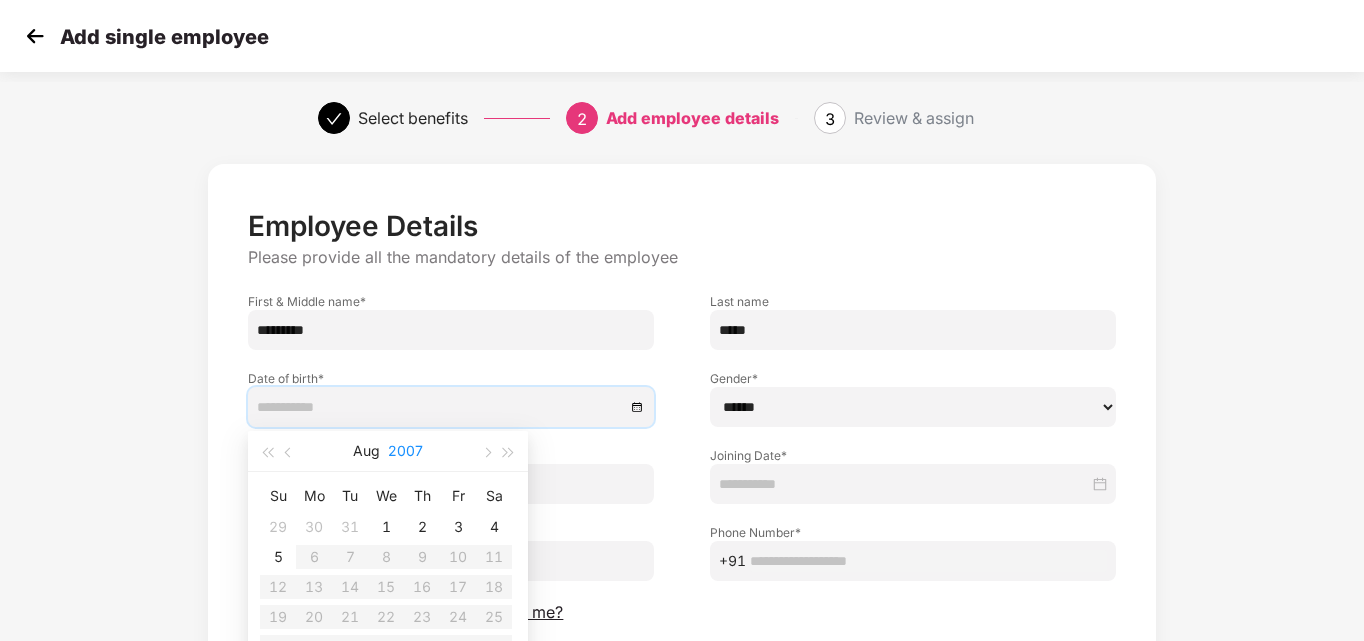 click on "2007" at bounding box center (405, 451) 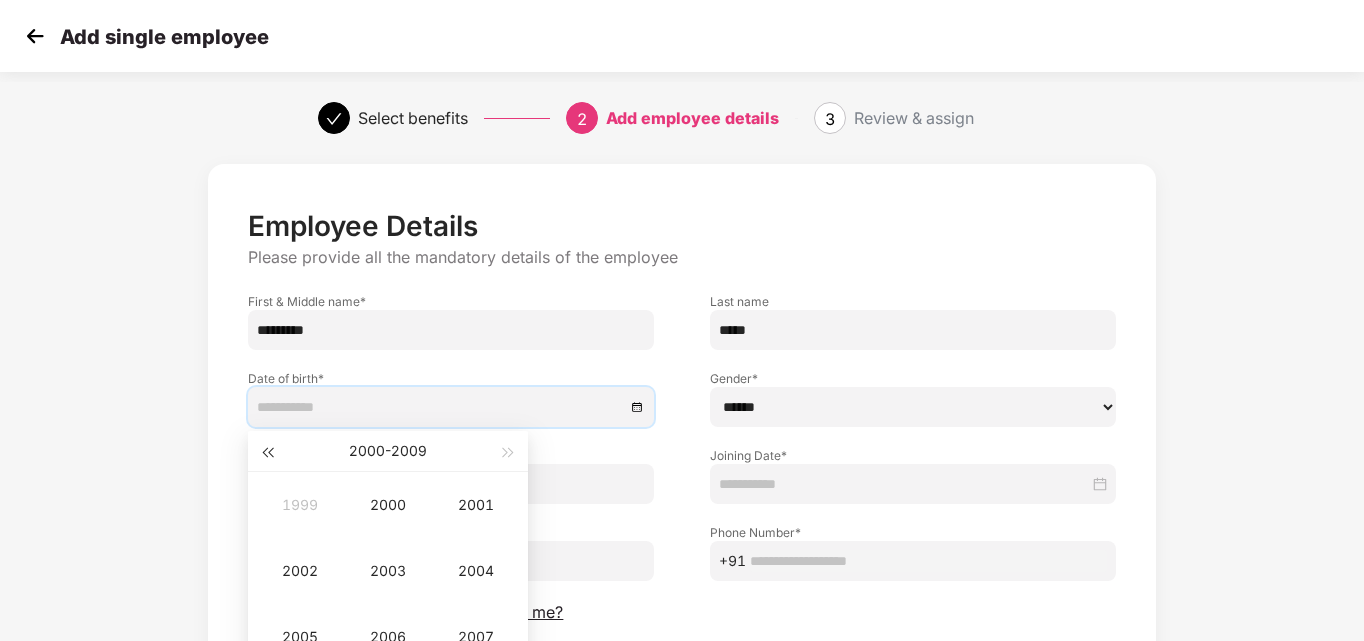 click at bounding box center (267, 453) 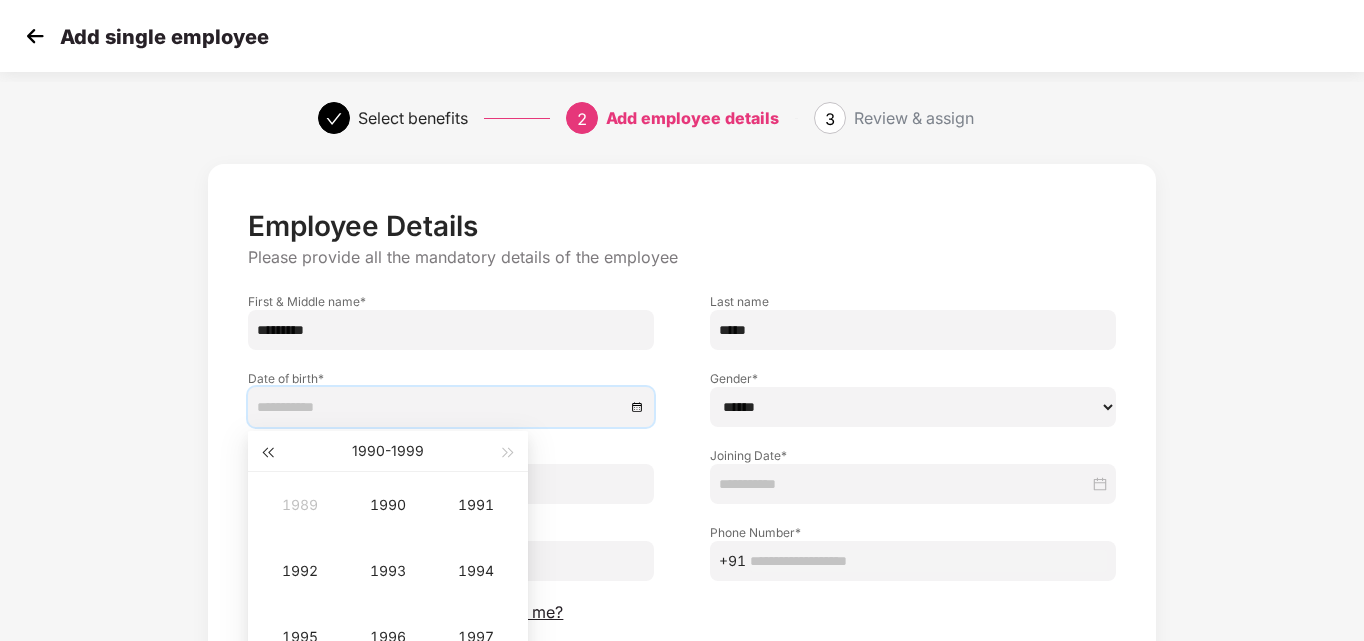 click at bounding box center [267, 453] 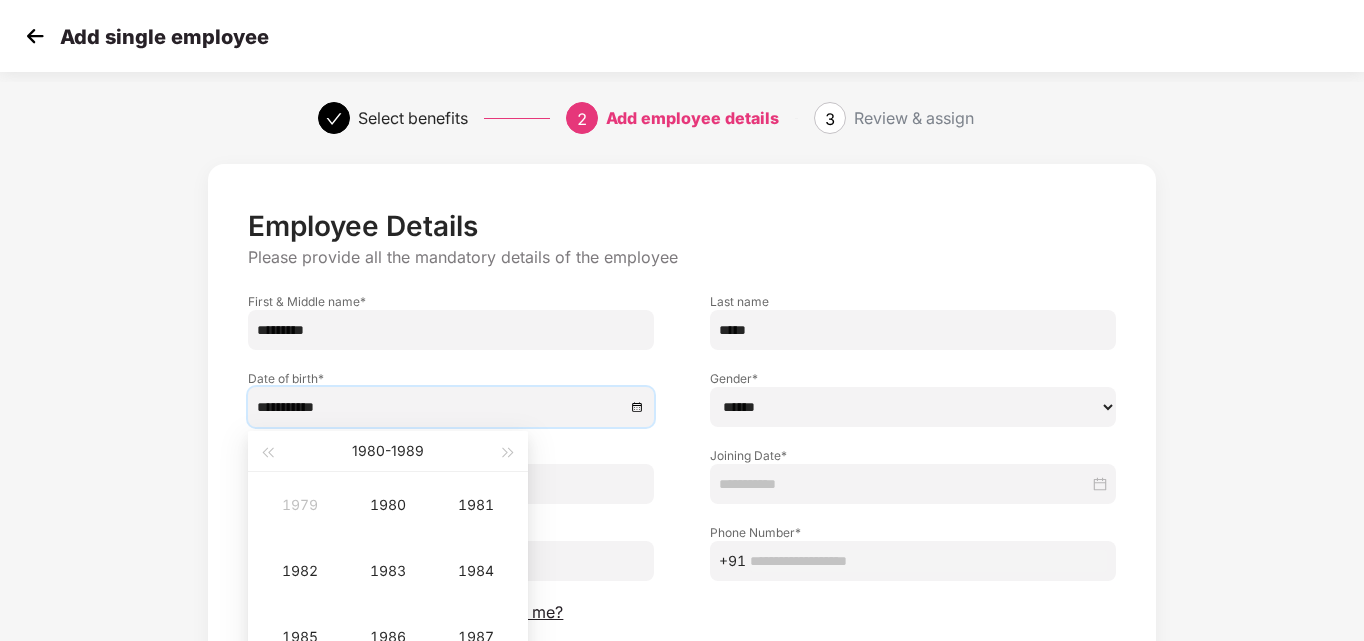 type on "**********" 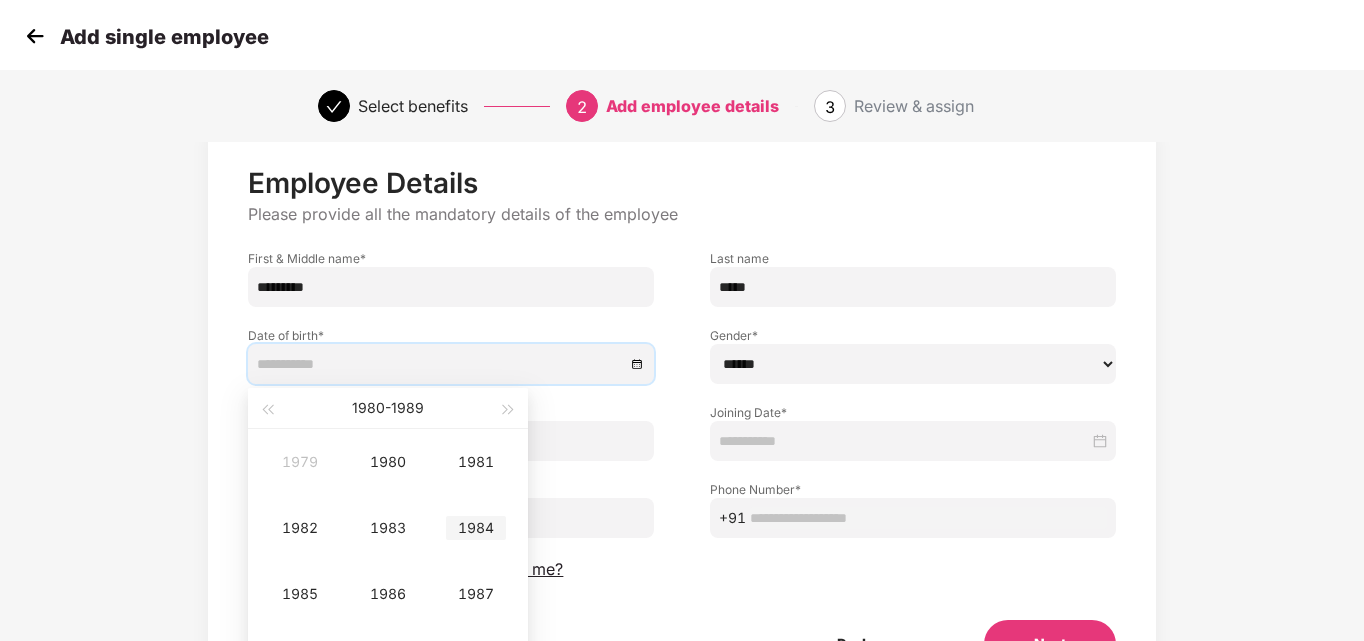 scroll, scrollTop: 80, scrollLeft: 0, axis: vertical 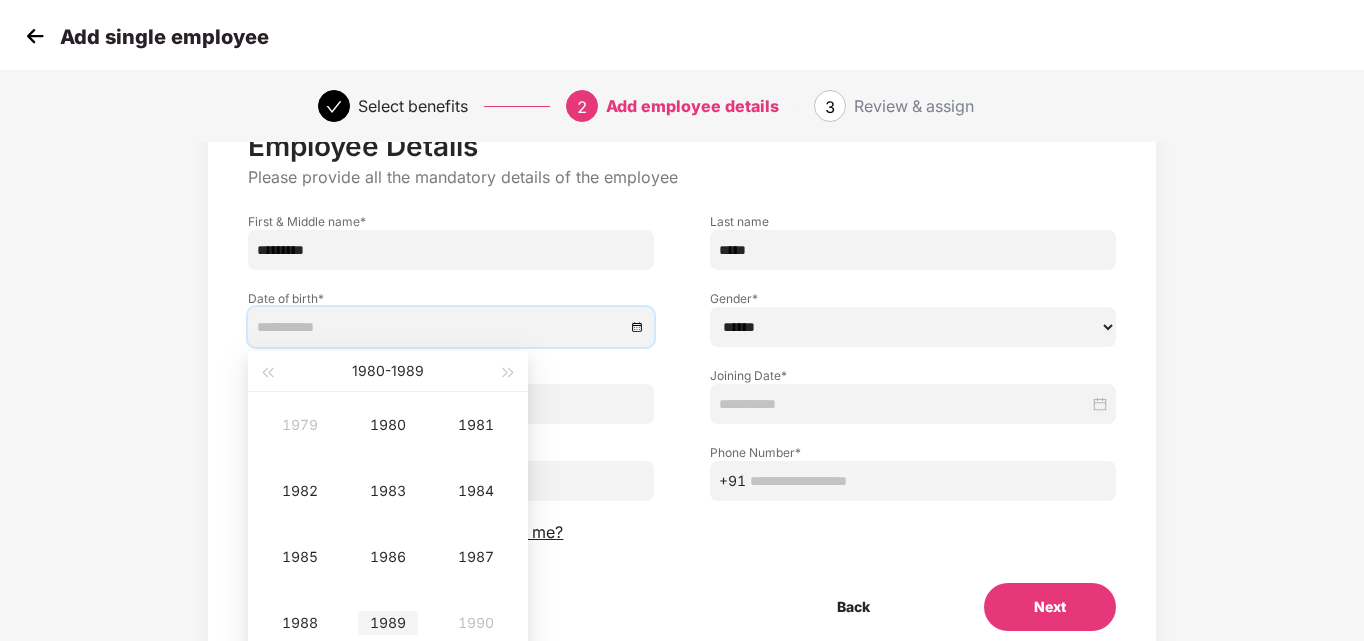 type on "**********" 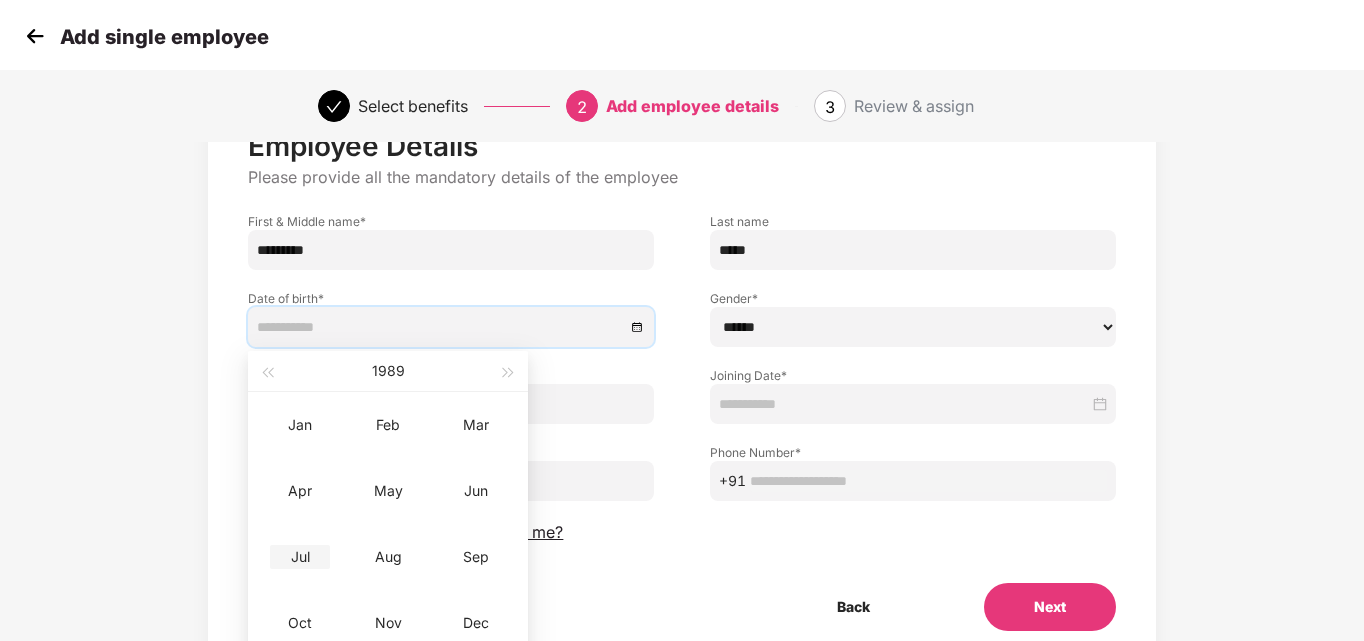 type on "**********" 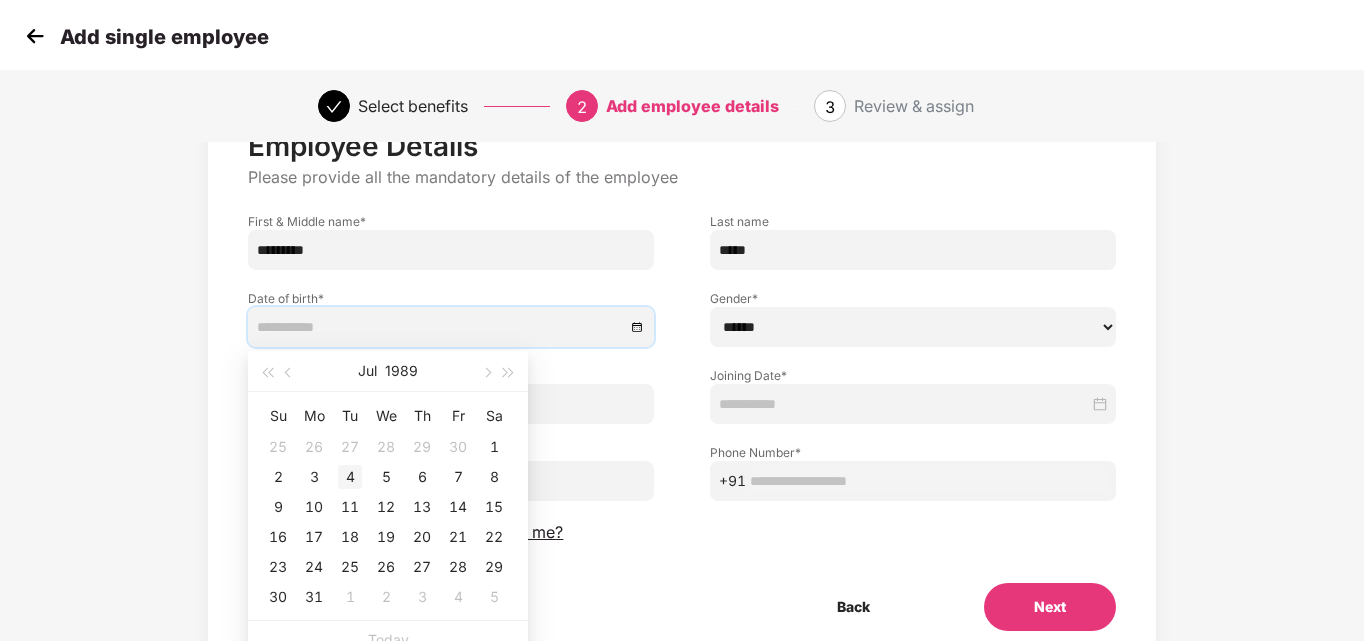 type on "**********" 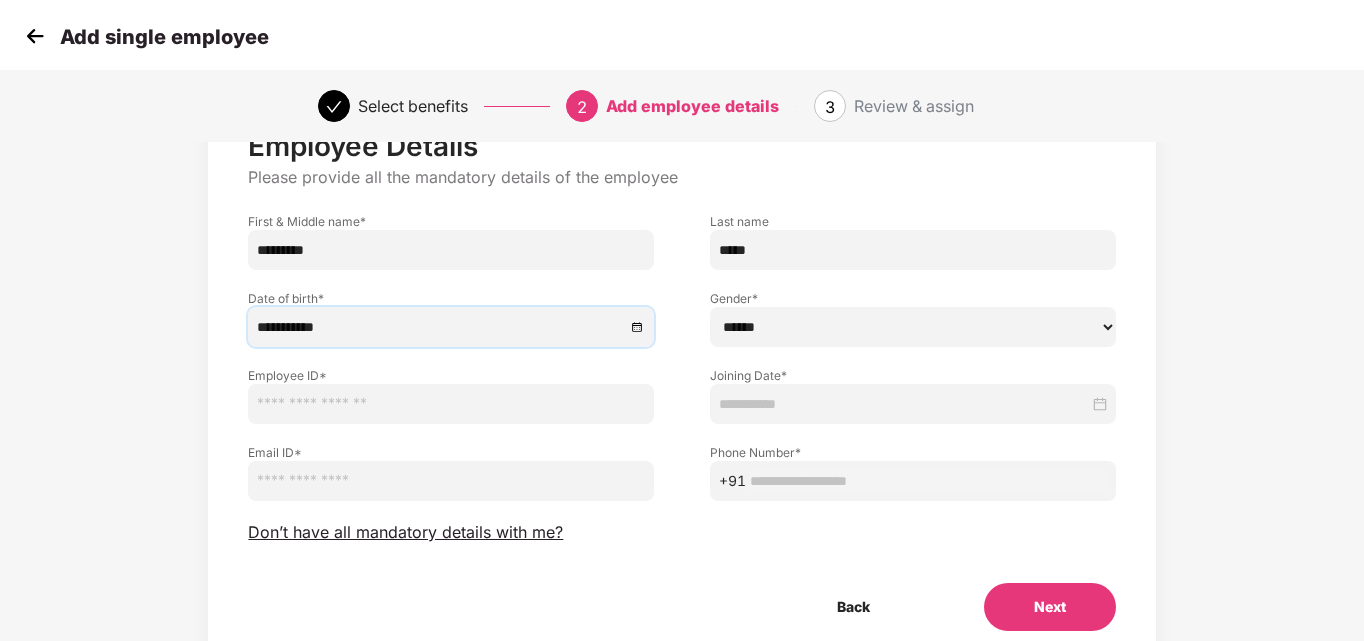 click on "****** **** ******" at bounding box center (913, 327) 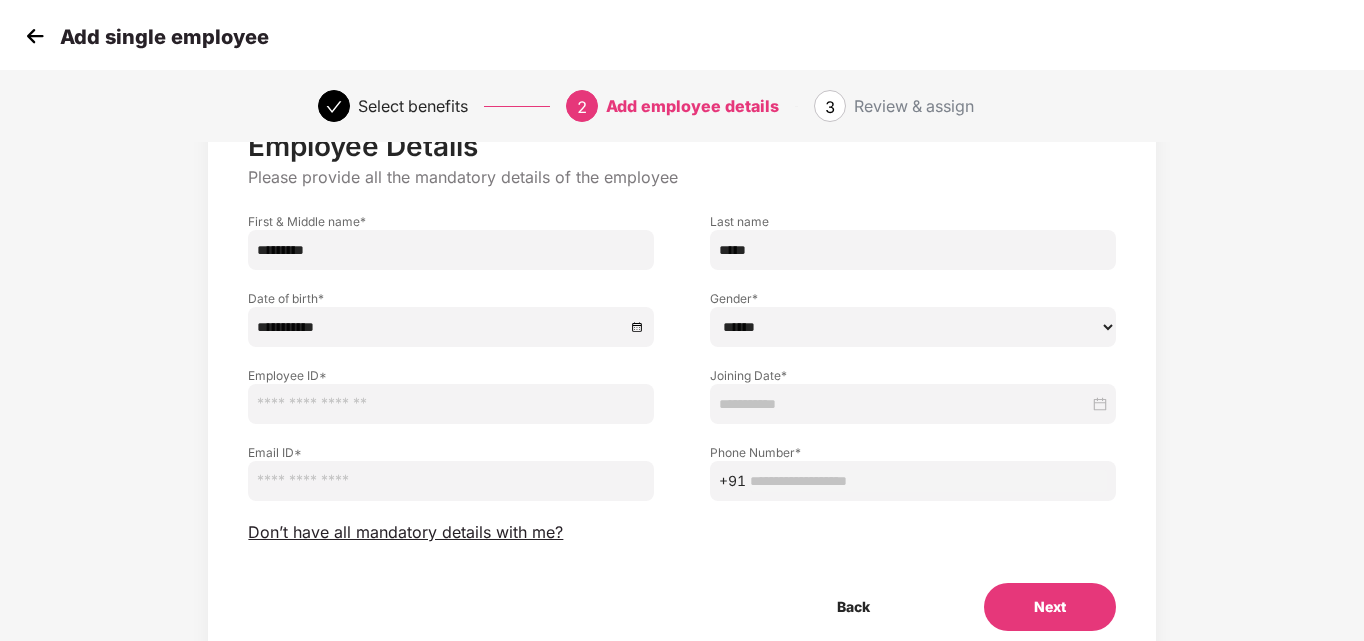 select on "******" 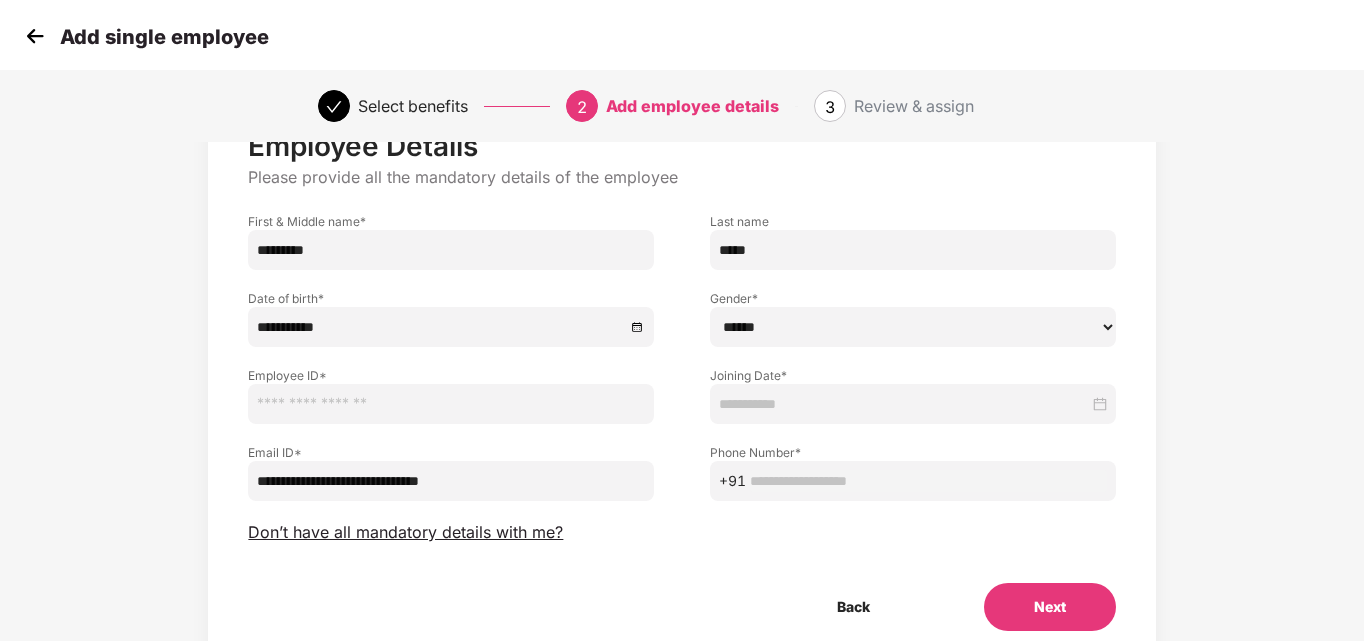 type on "**********" 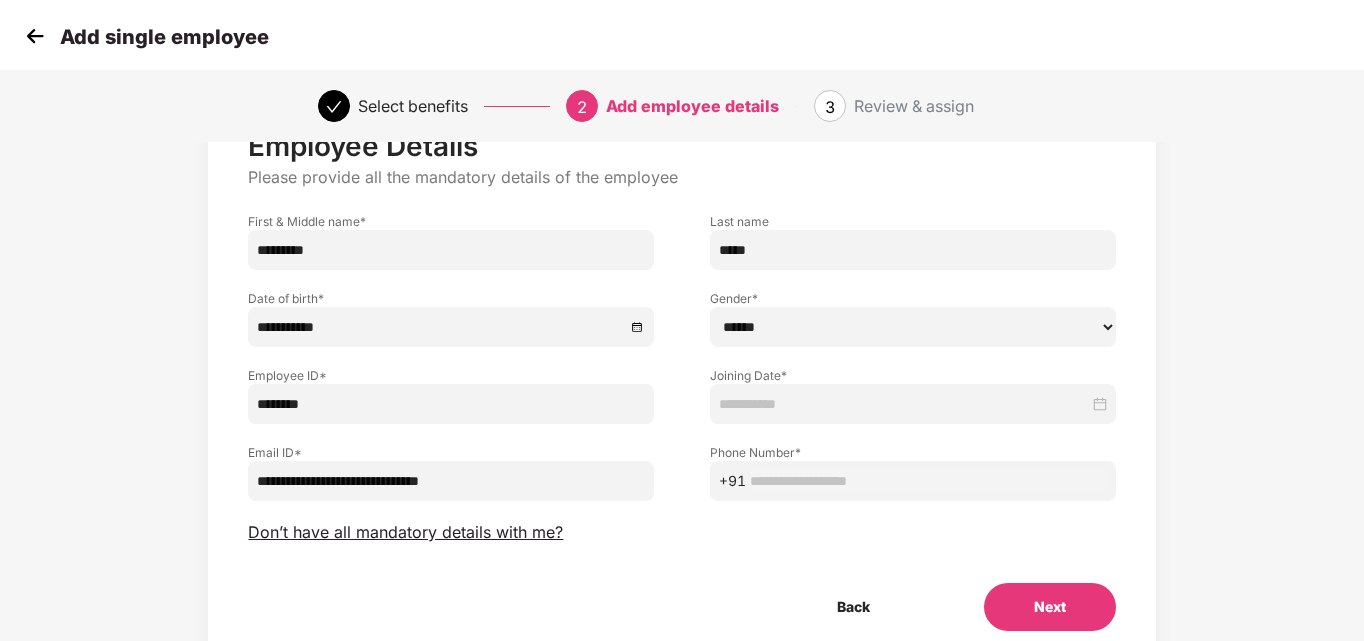 type on "********" 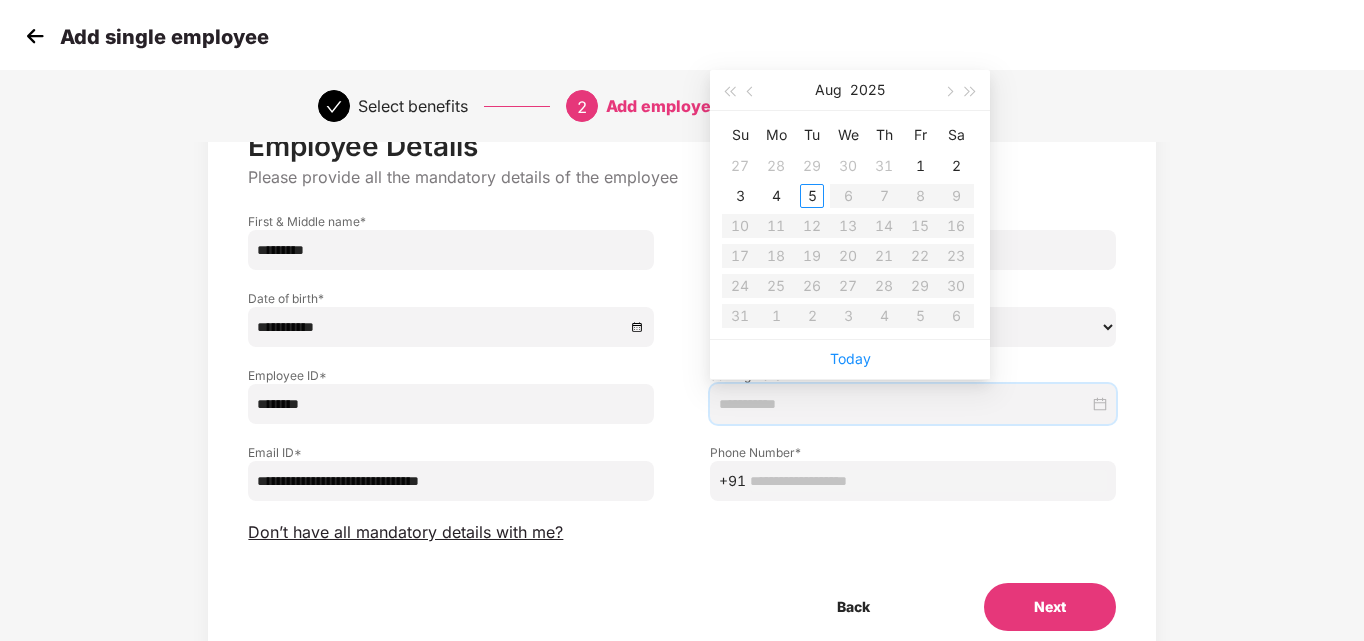type on "**********" 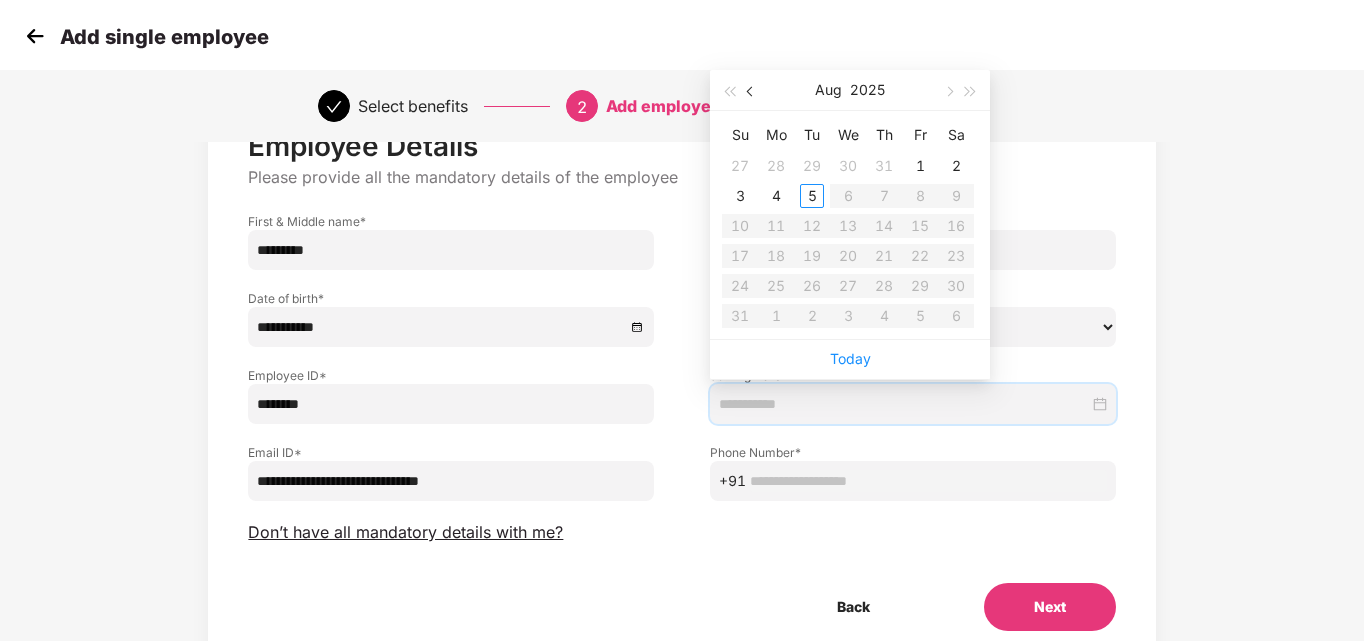 click at bounding box center [752, 92] 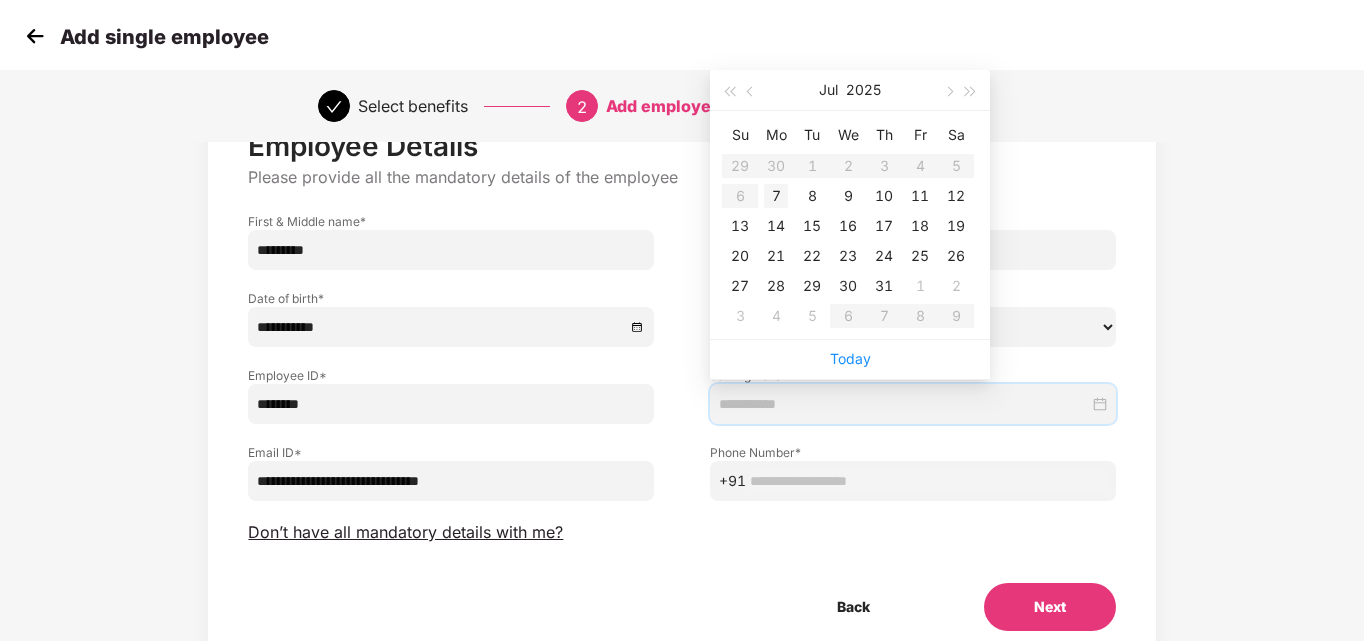 type on "**********" 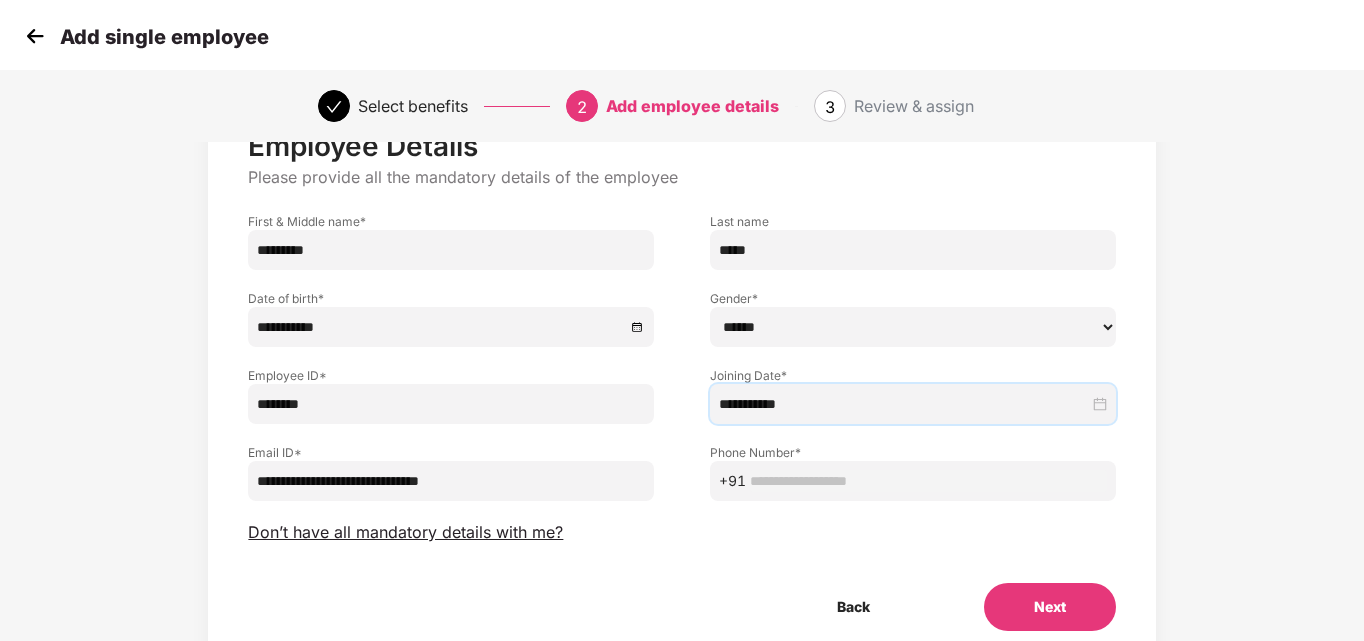 click on "**********" at bounding box center (681, 380) 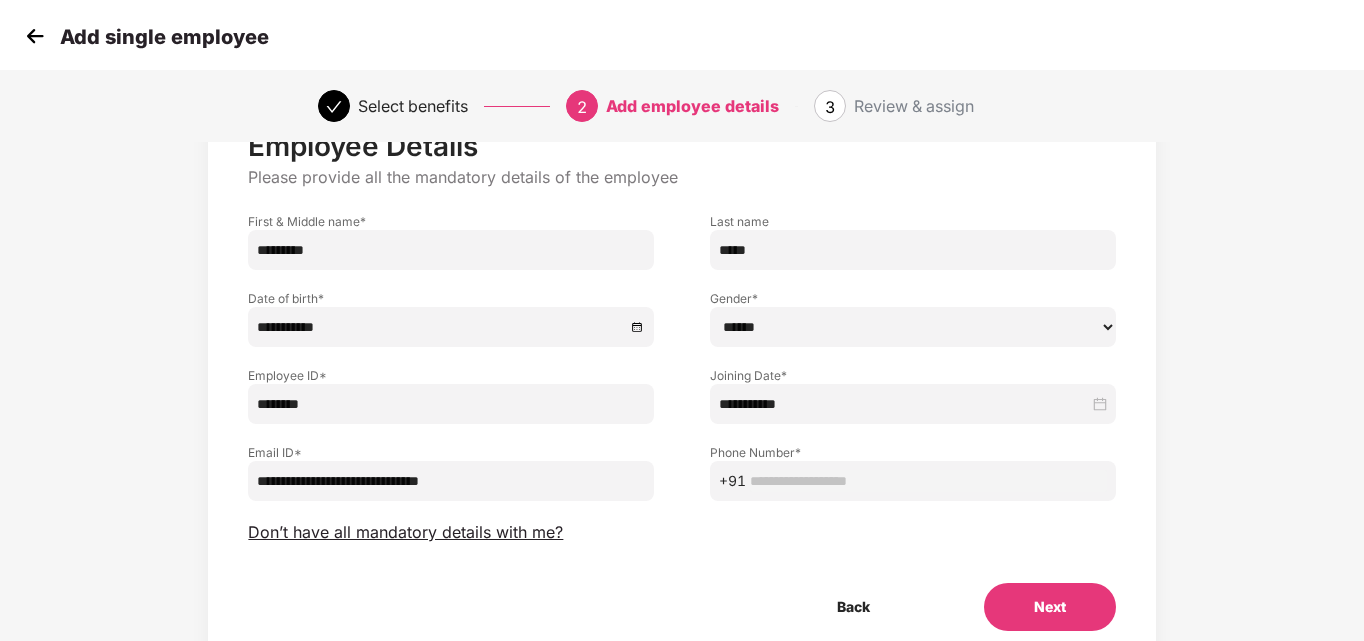 click at bounding box center [928, 481] 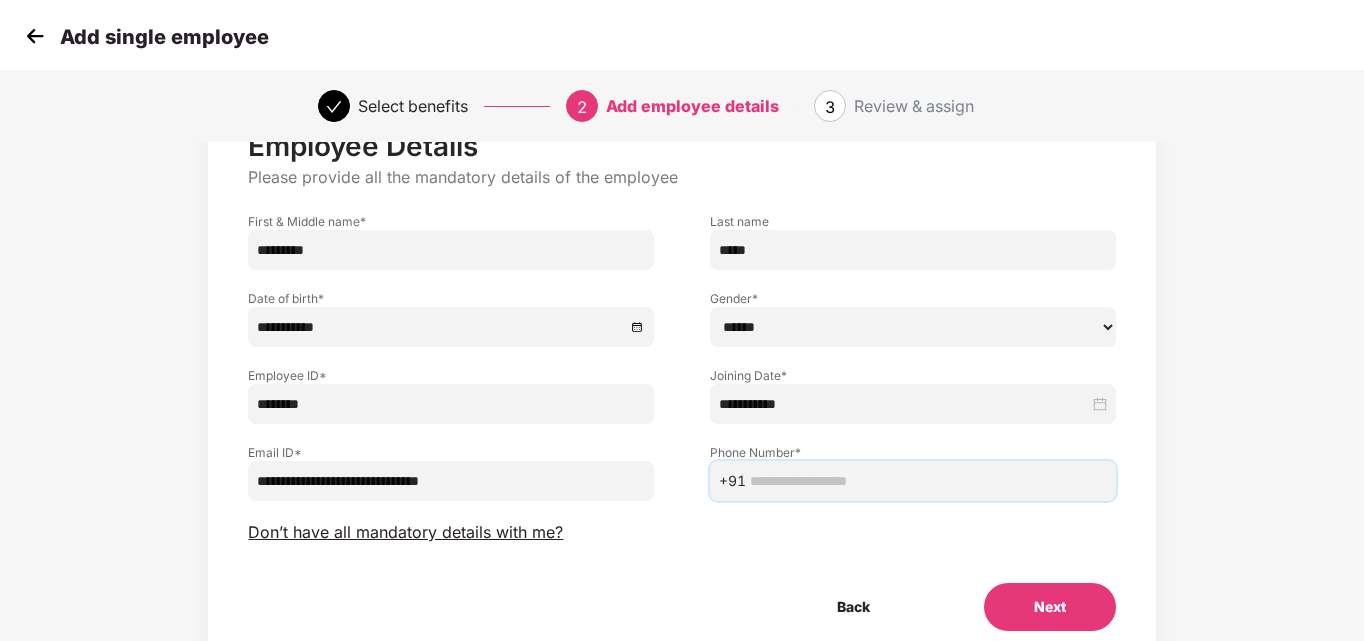 paste on "**********" 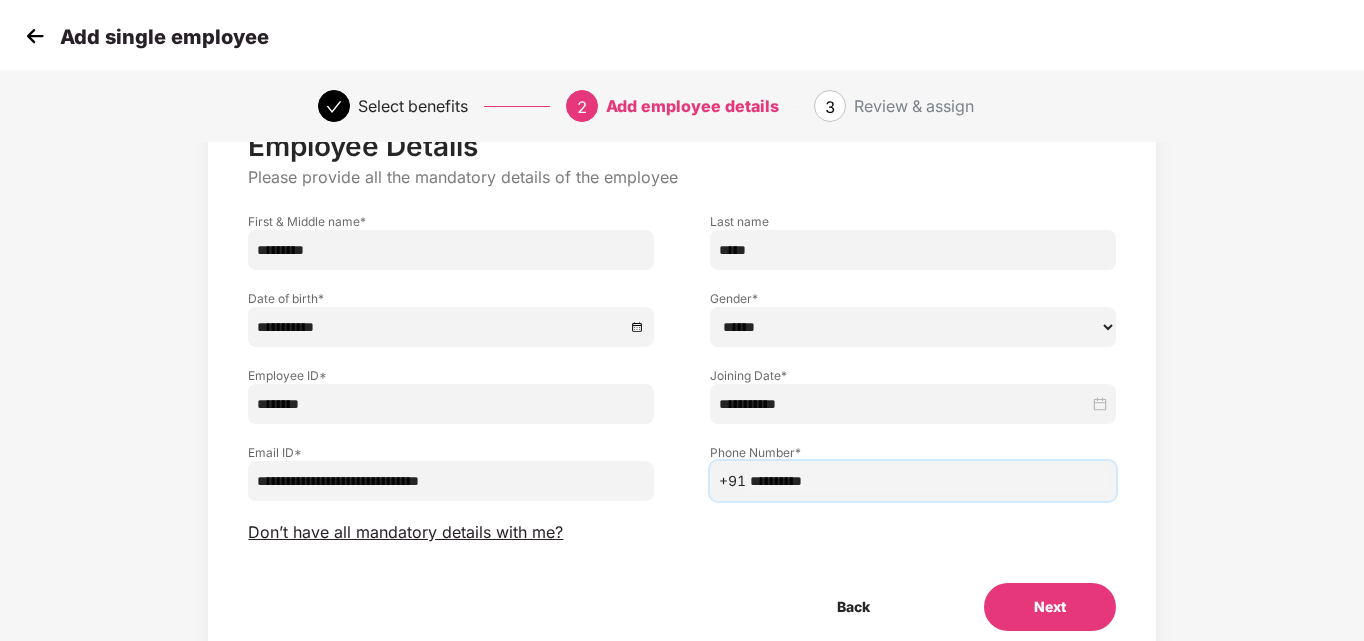 type on "**********" 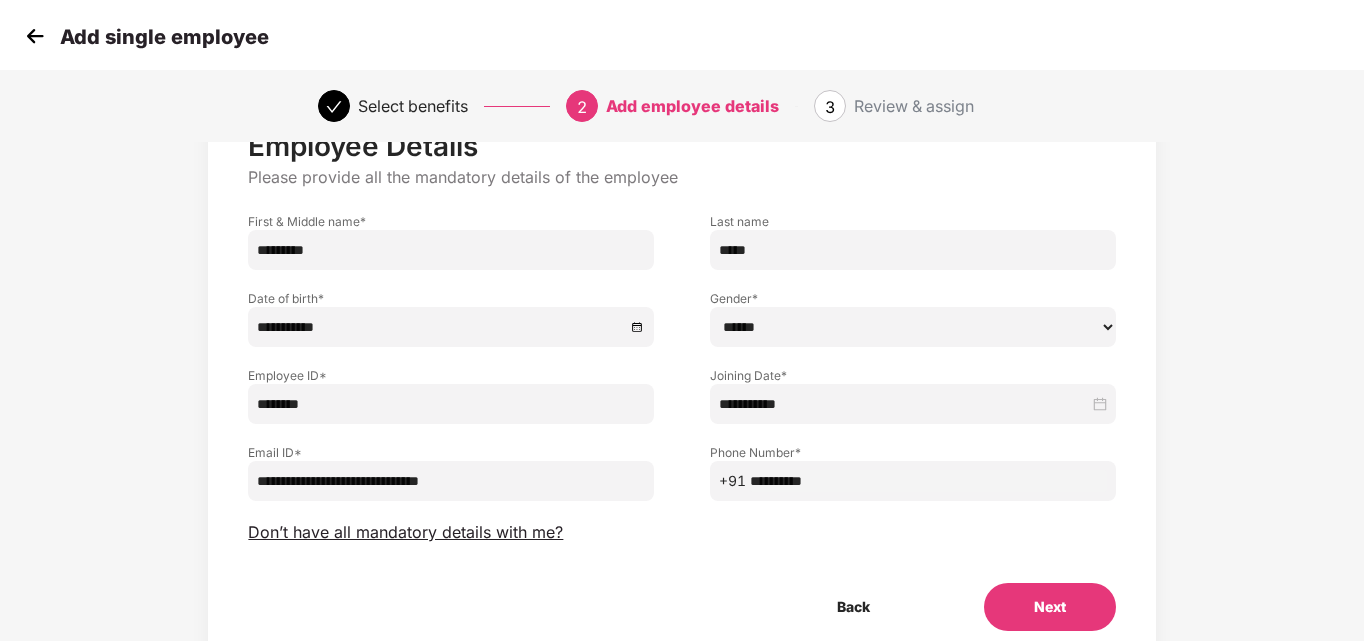 click on "Next" at bounding box center [1050, 607] 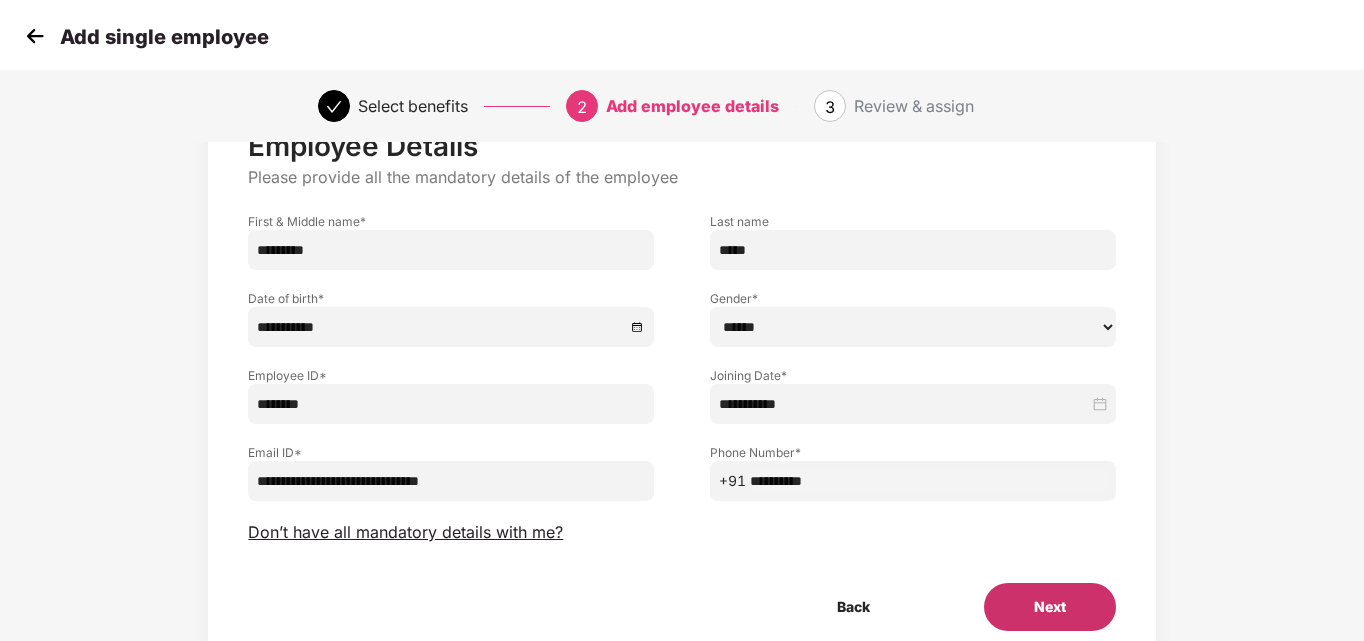 scroll, scrollTop: 0, scrollLeft: 0, axis: both 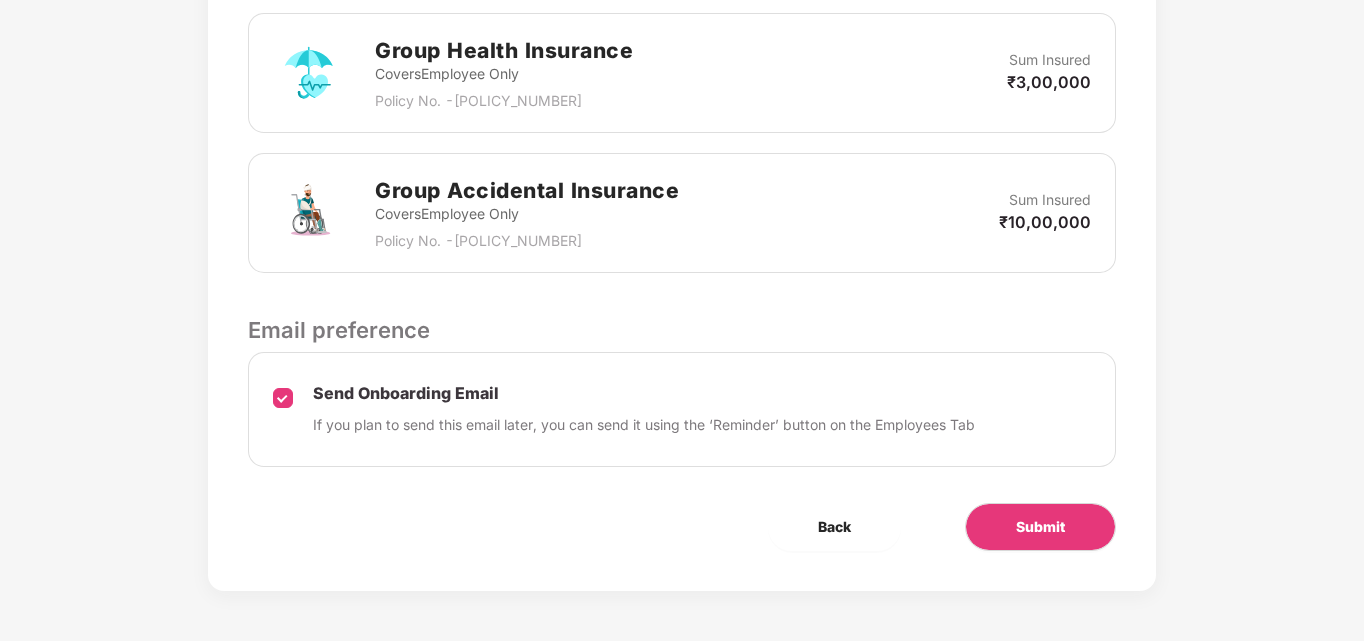 click on "Review & Assign Benefits Name    Soujanya  Narla Mobile No.    9980203123 Email ID    Soujanya.gaw@glentreeacademy.com Date of Birth    1989-07-04 Employee ID  GAW01236   Joining Date    2025-07-07   You can add dependents in the next step after submission Affinity Benefits Clove Dental, Pharmeasy, Nua Women, Prystine Care etc will be automatically assigned by adding employees Auto-assigned Selected Benefits Group Health Insurance Covers  Employee Only Policy No. -  4016/X/O/361275097/00/000 Sum Insured ₹3,00,000 Group Accidental Insurance Covers  Employee Only Policy No. -  P0025300004/9999/100291 Sum Insured ₹10,00,000 Email preference Send Onboarding Email If you plan to send this email later, you can send it using the ‘Reminder’ button on the Employees Tab Back Submit" at bounding box center (681, 4) 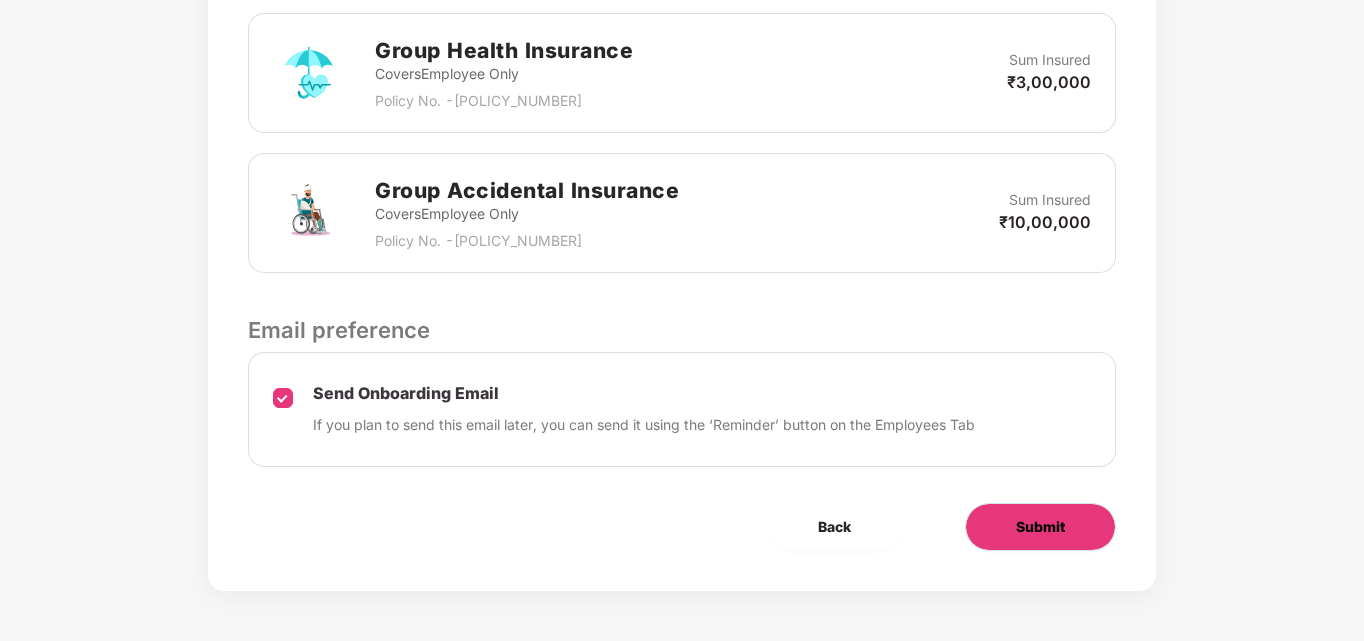 click on "Submit" at bounding box center [1040, 527] 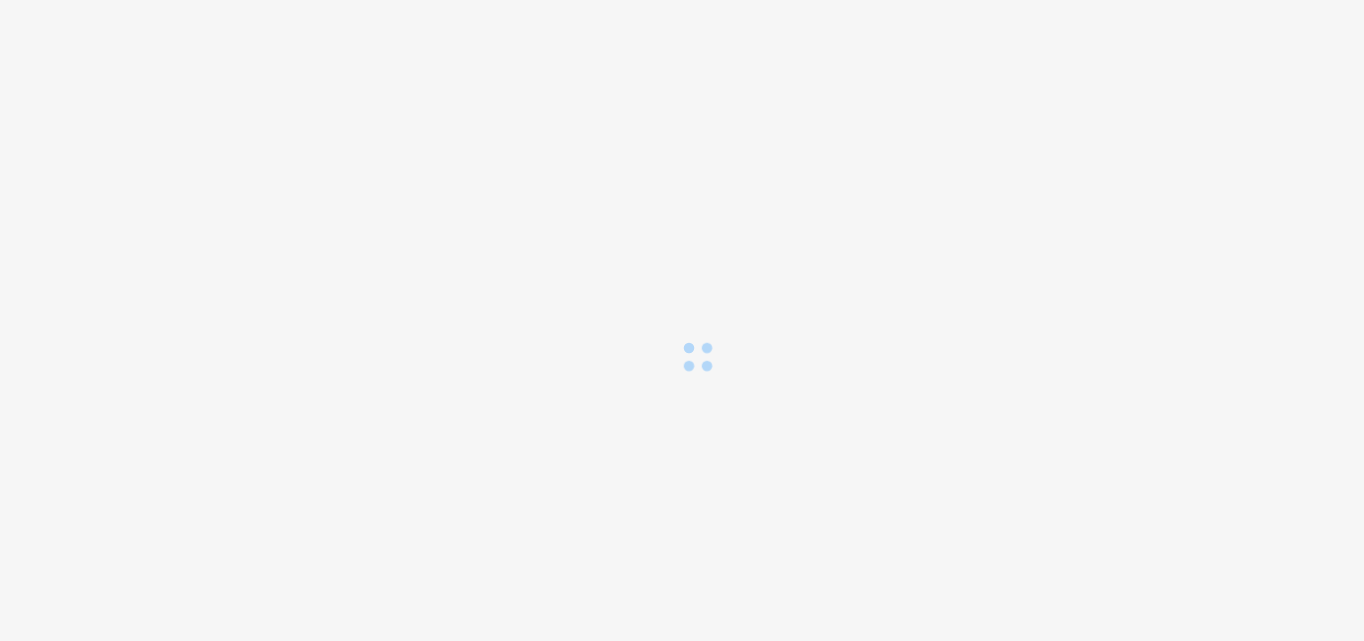 scroll, scrollTop: 0, scrollLeft: 0, axis: both 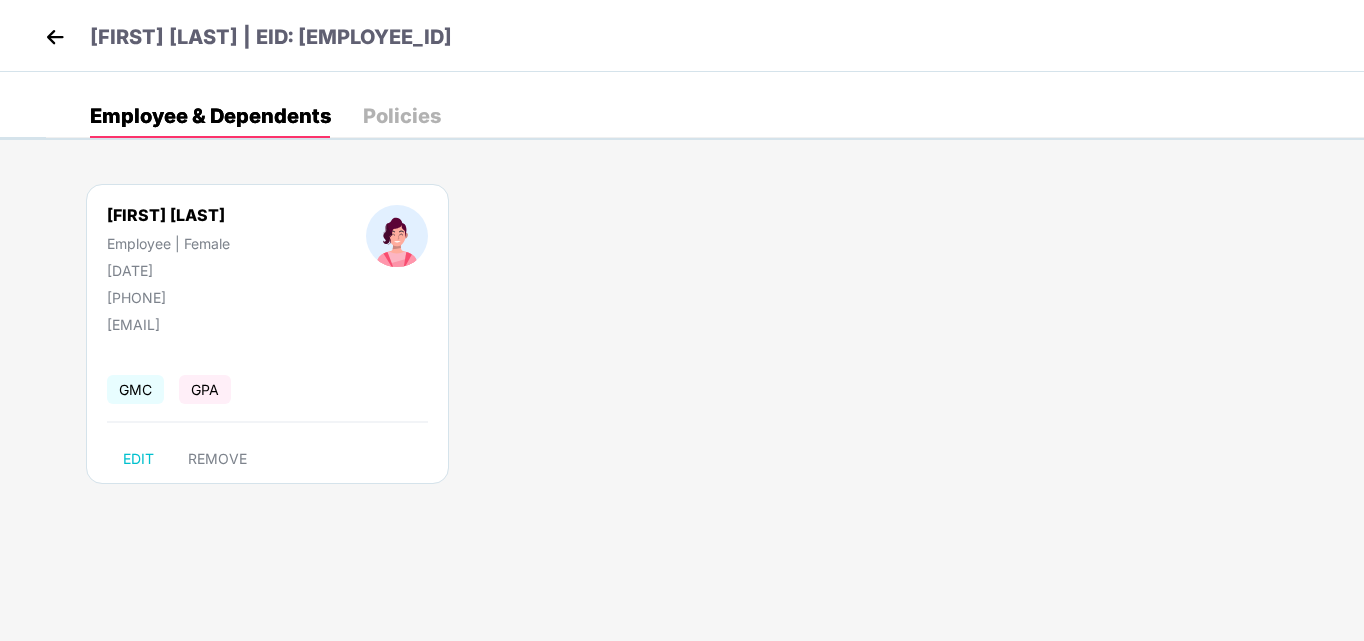 click at bounding box center [55, 37] 